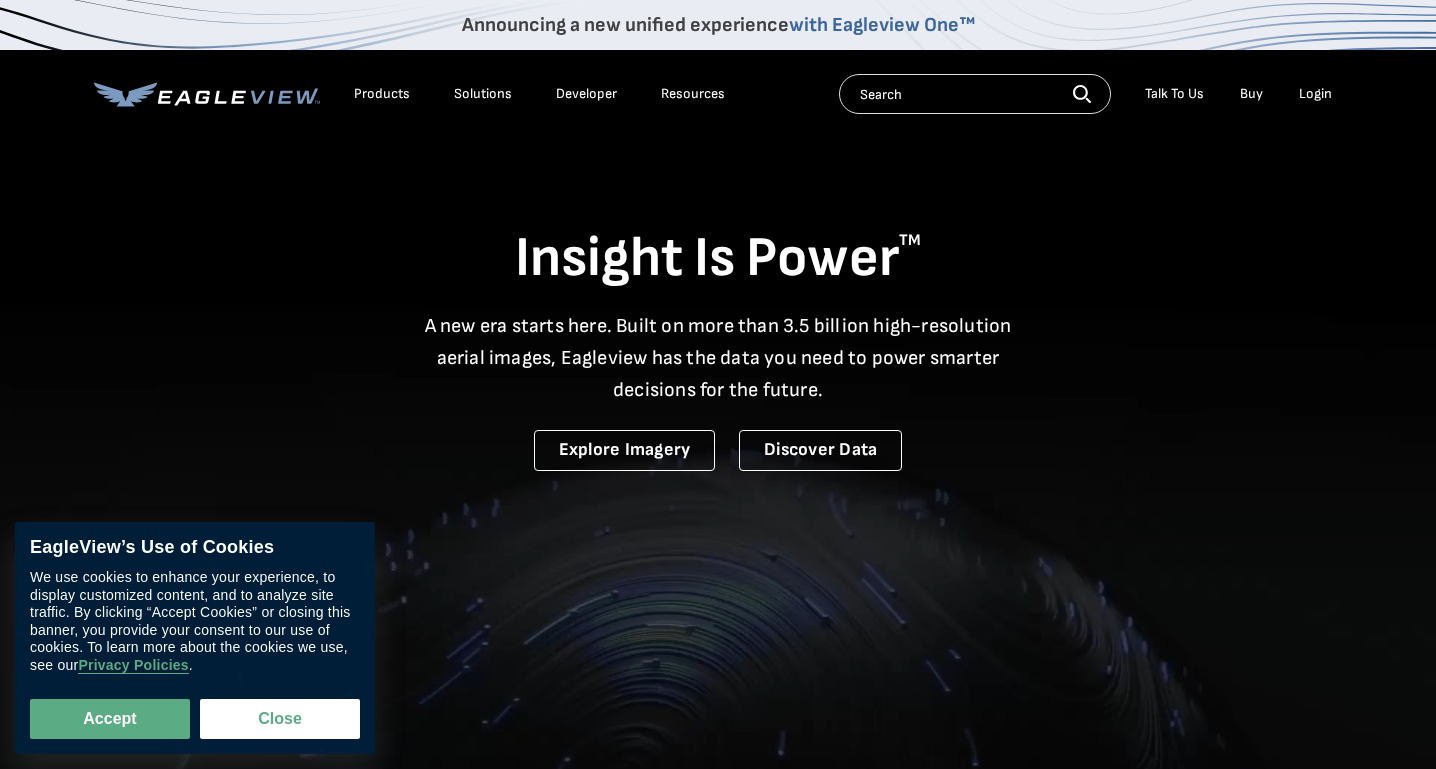 scroll, scrollTop: 0, scrollLeft: 0, axis: both 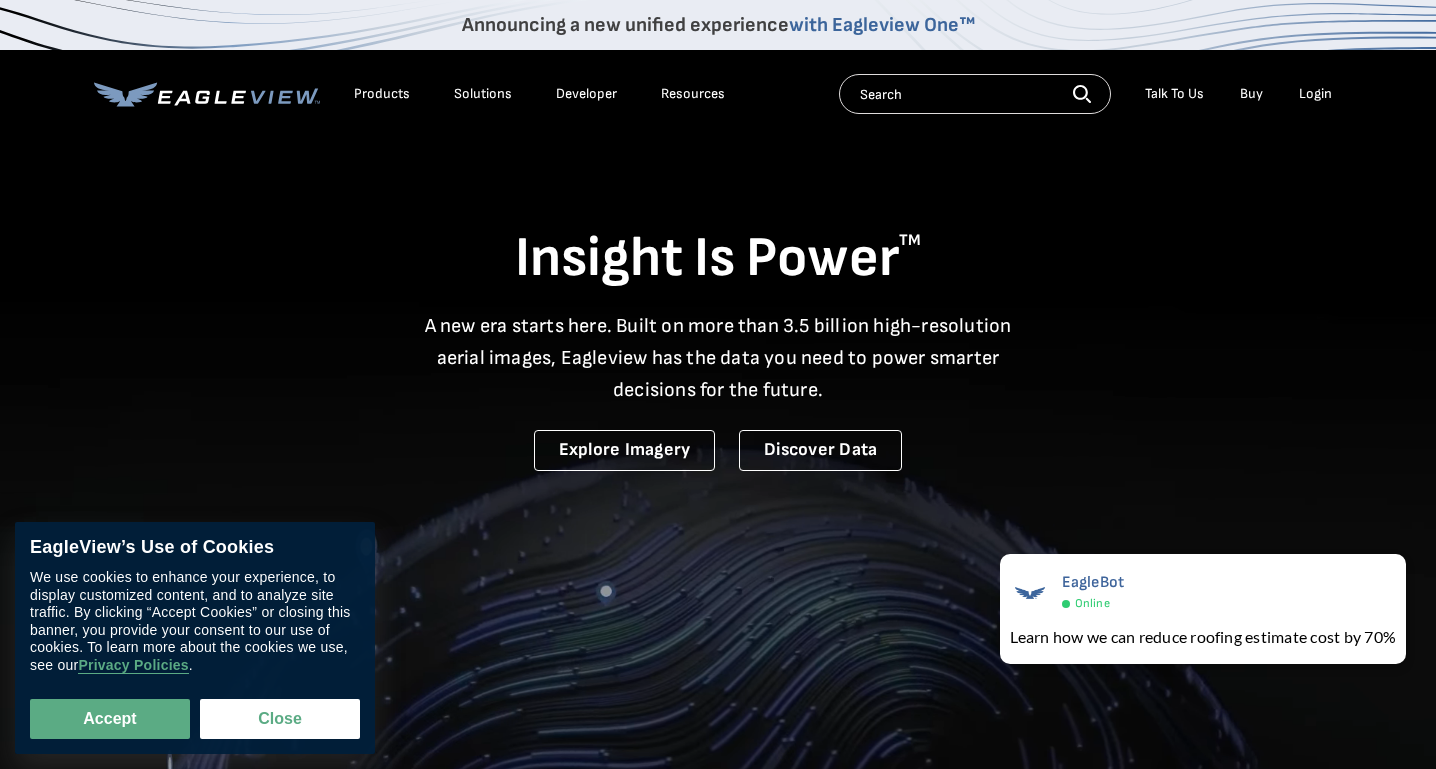 click on "Login" at bounding box center [1315, 94] 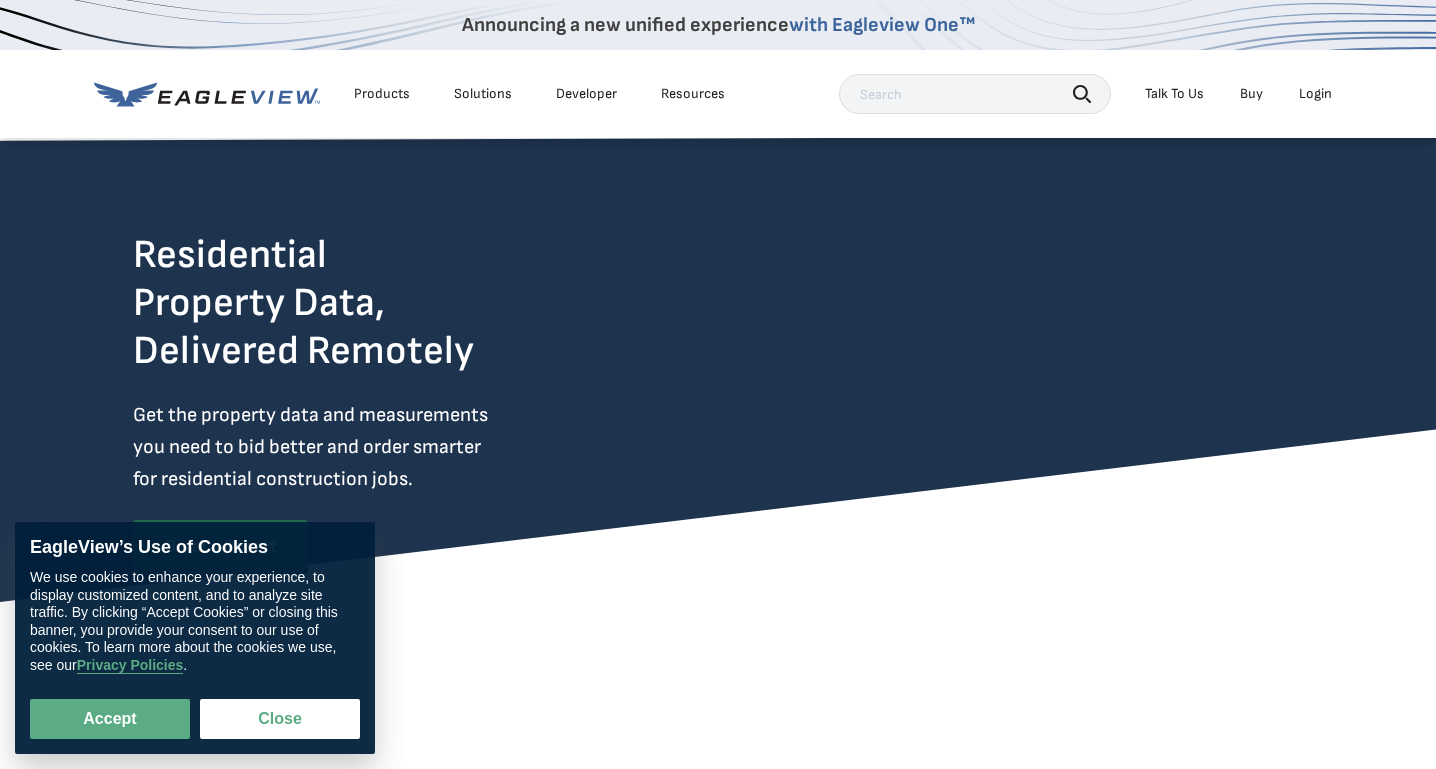 scroll, scrollTop: 0, scrollLeft: 0, axis: both 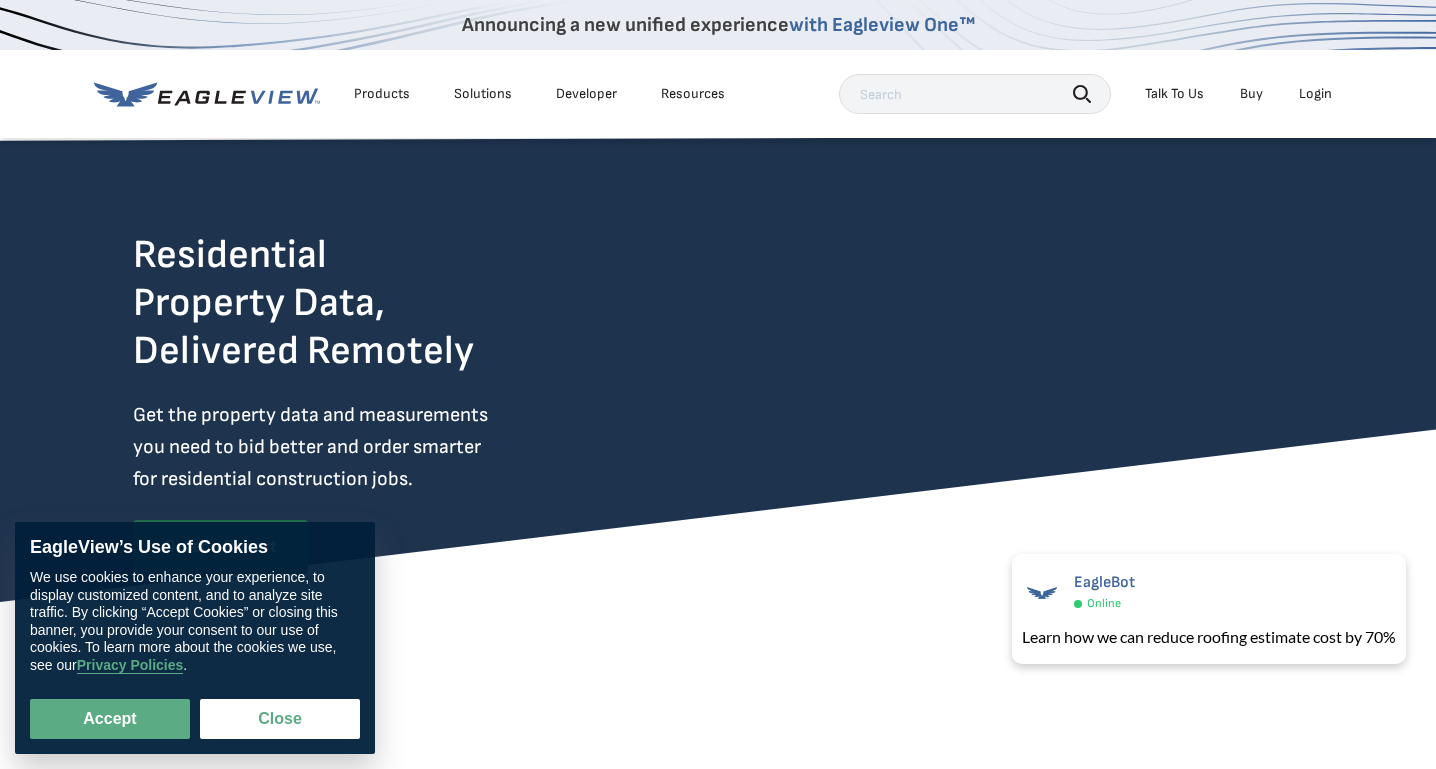 click on "Login" at bounding box center [1315, 94] 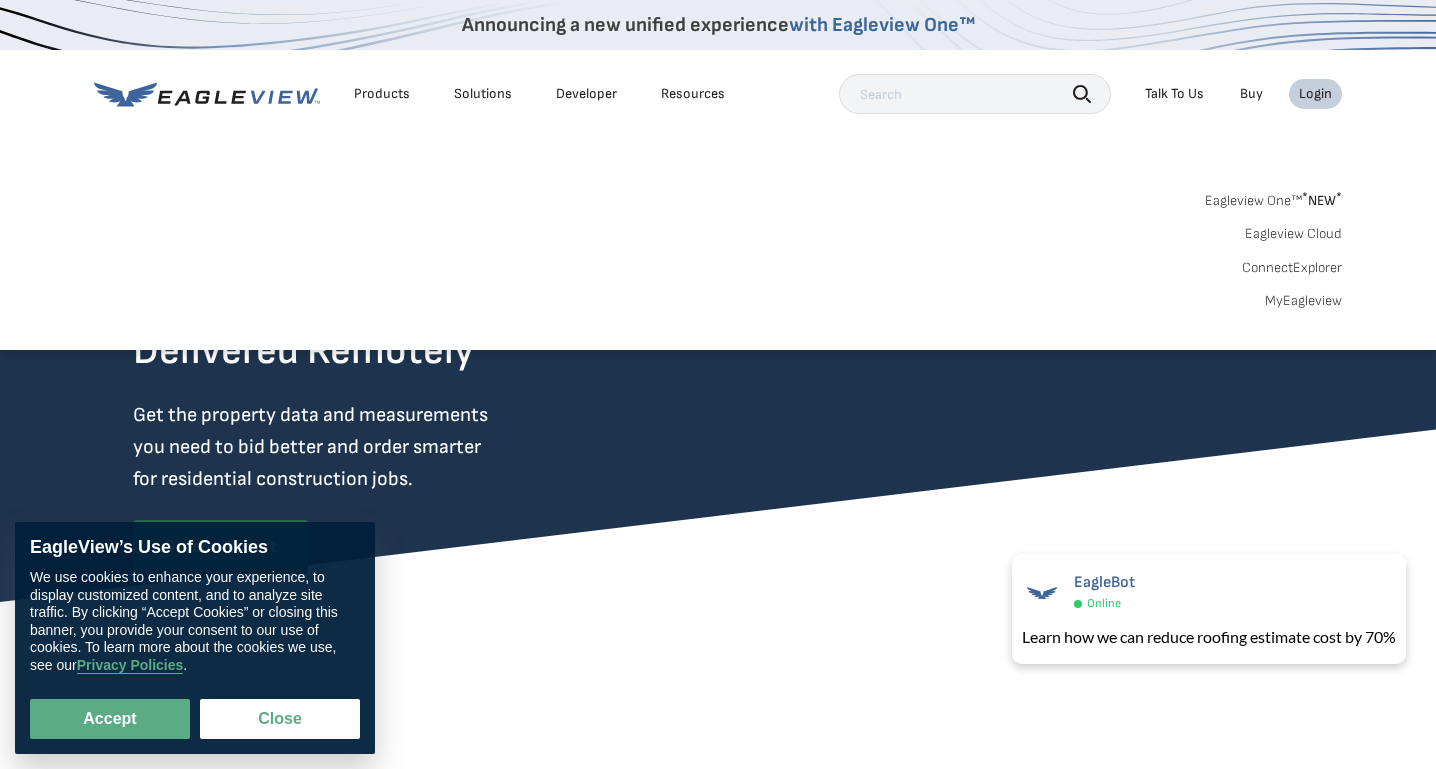click on "Login" at bounding box center [1315, 94] 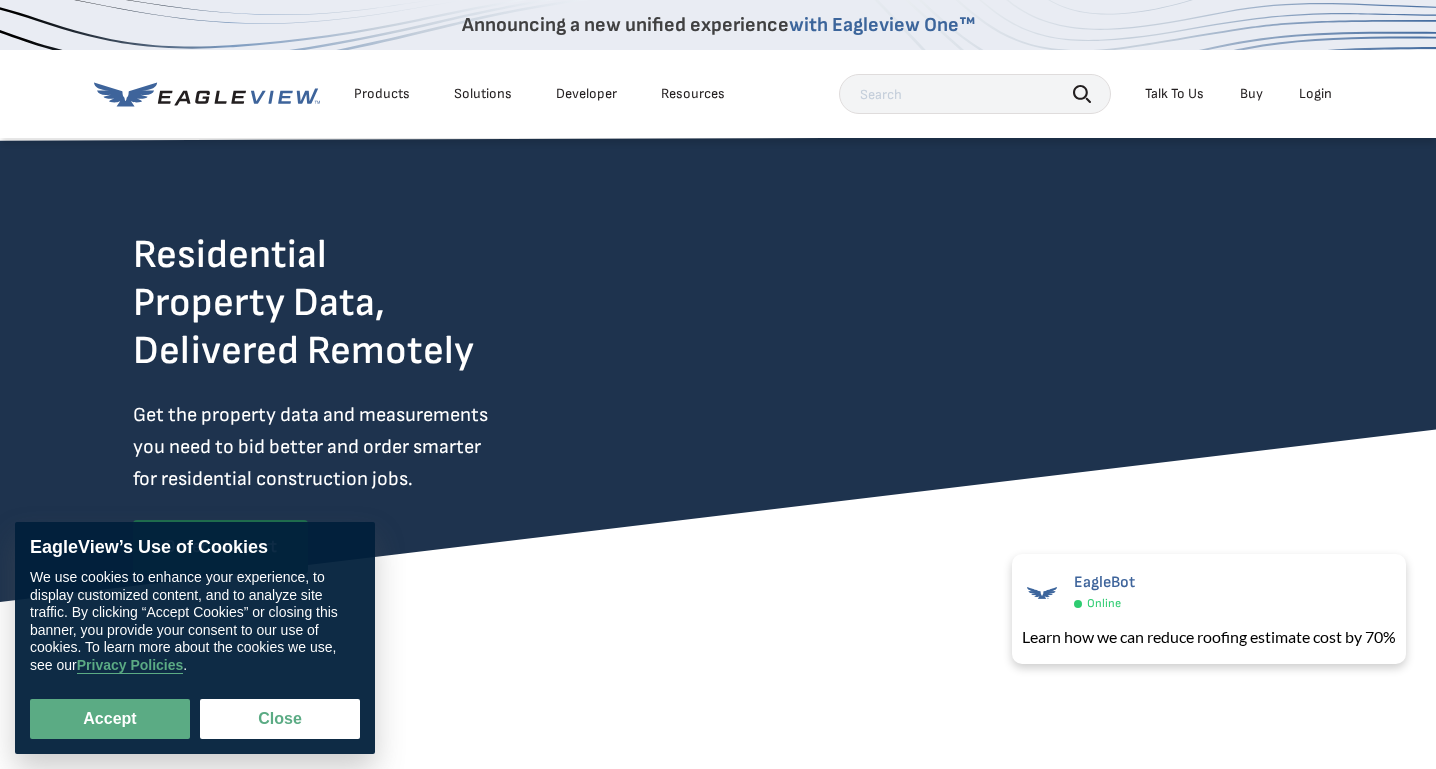 click on "Login" at bounding box center (1315, 94) 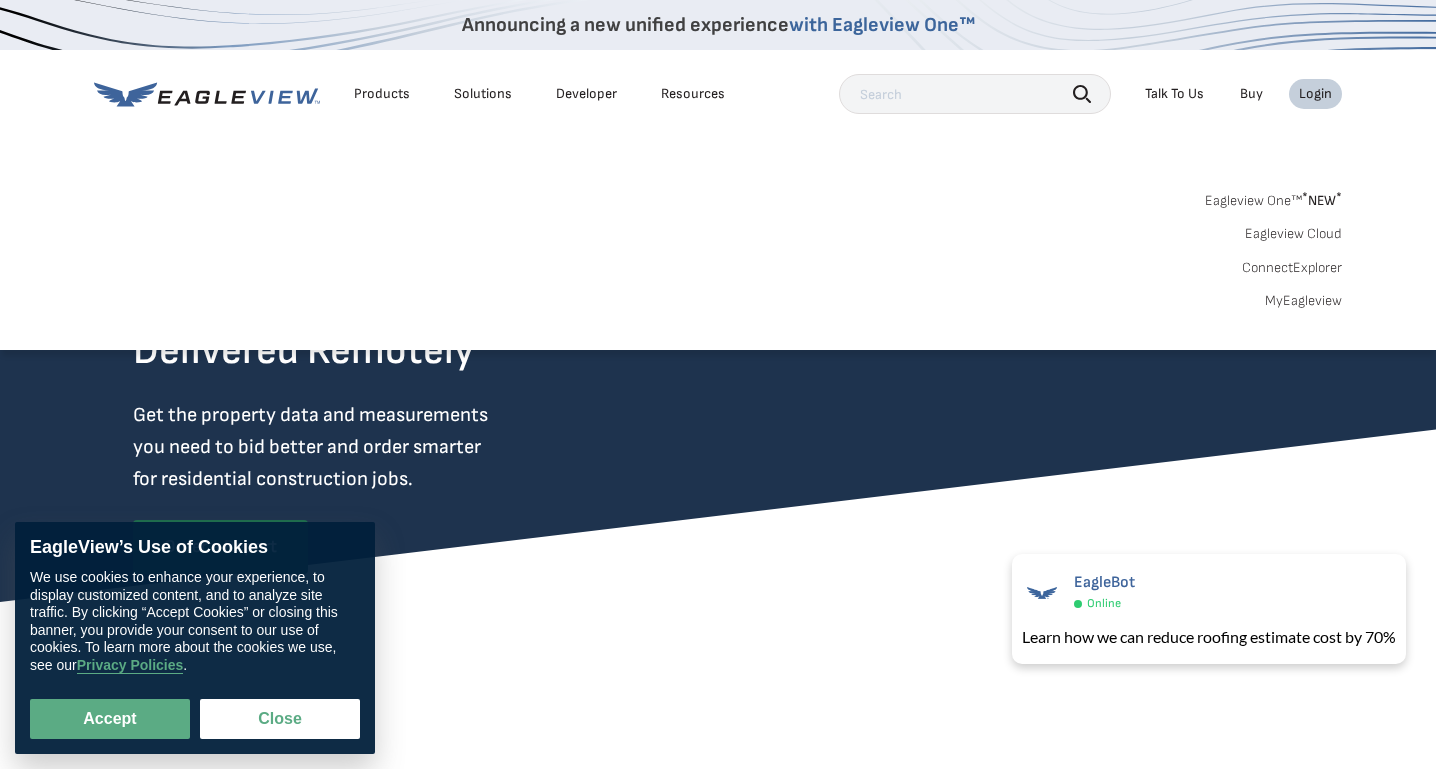 click on "Eagleview Cloud" at bounding box center (1293, 234) 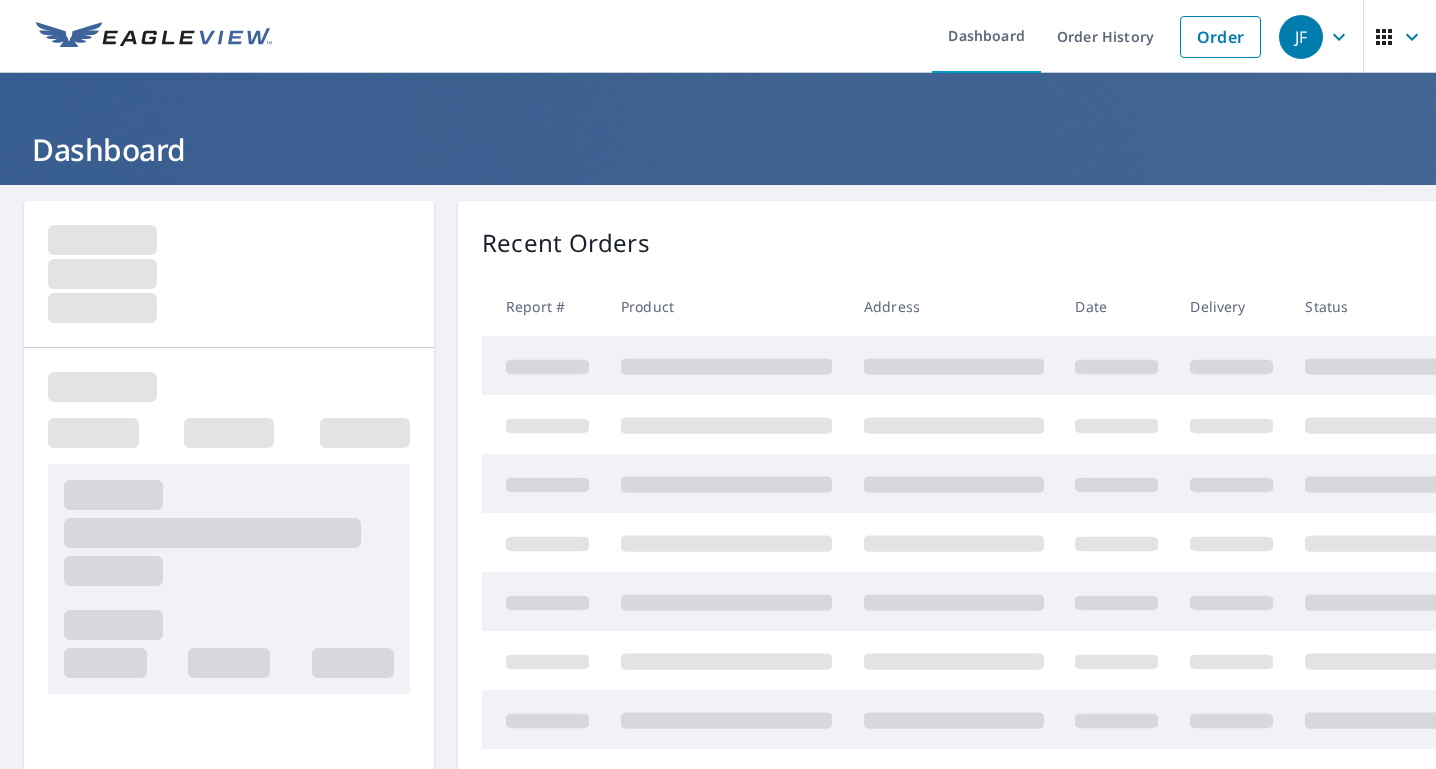 scroll, scrollTop: 0, scrollLeft: 0, axis: both 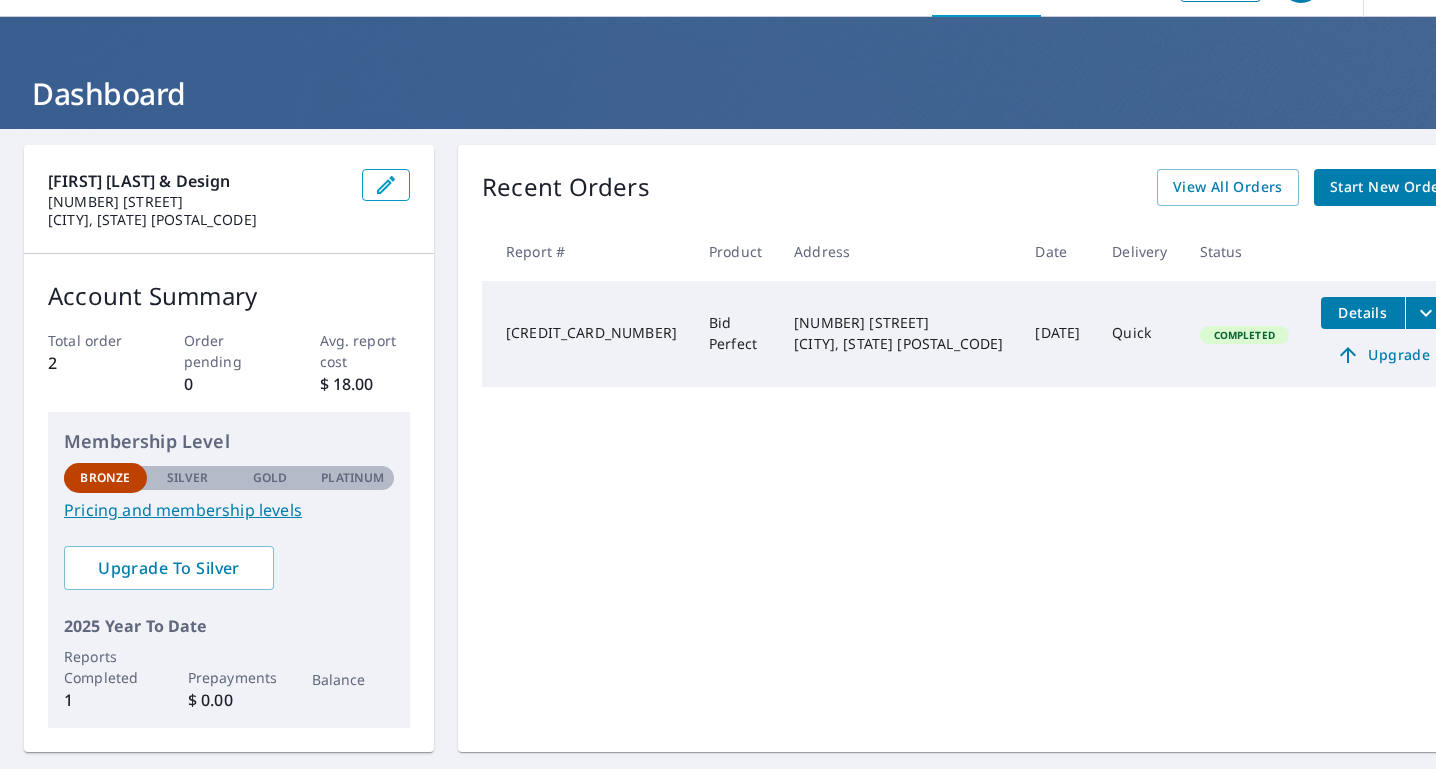 click on "Start New Order" at bounding box center [1388, 187] 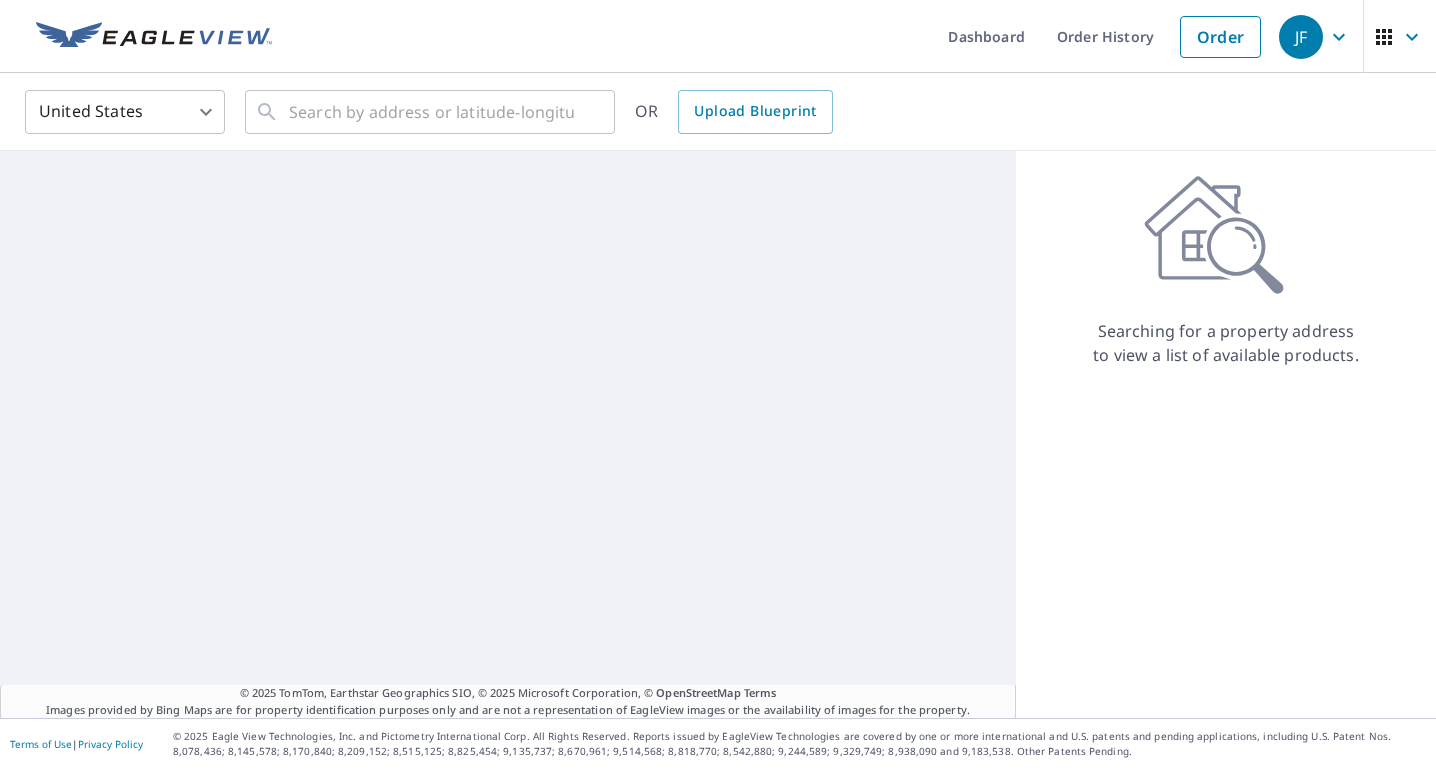 scroll, scrollTop: 0, scrollLeft: 0, axis: both 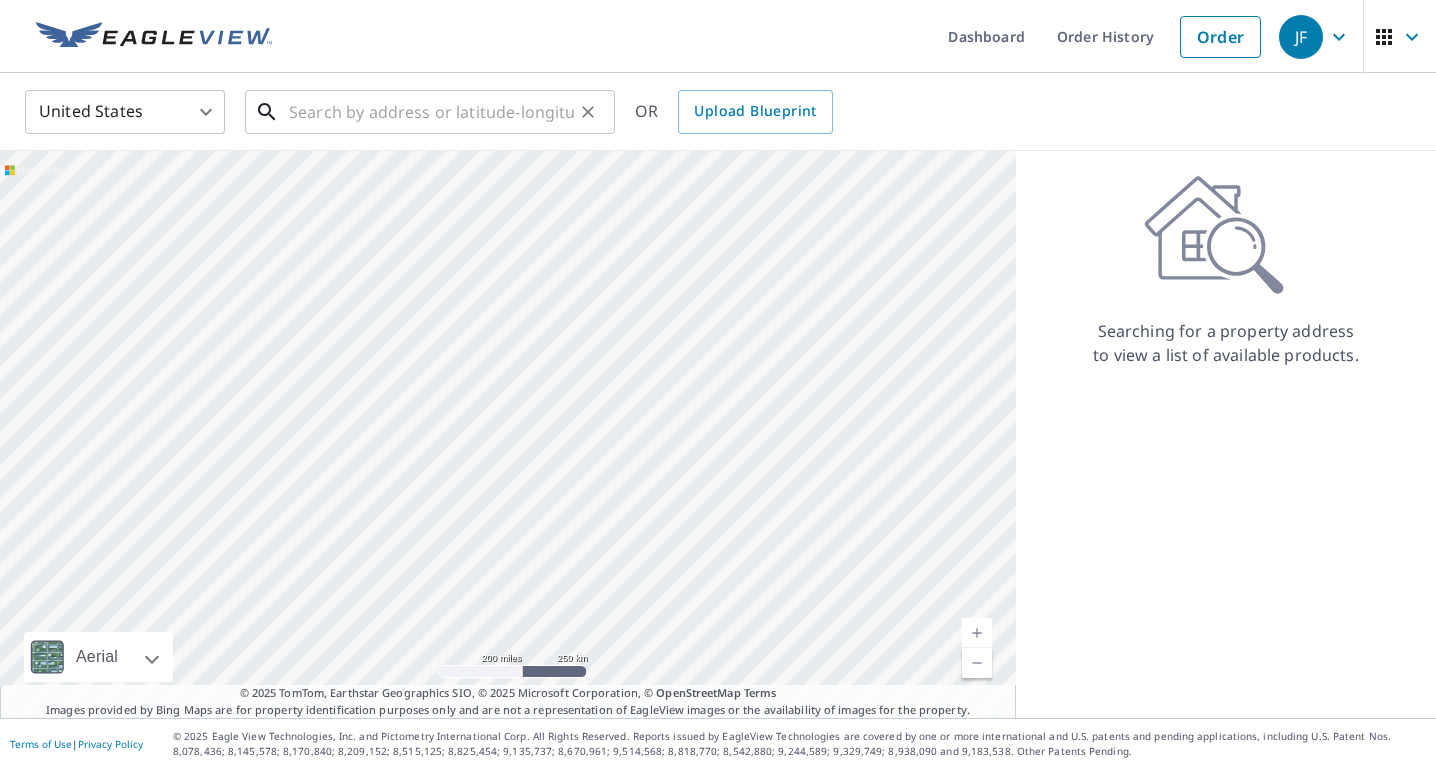 click at bounding box center (431, 112) 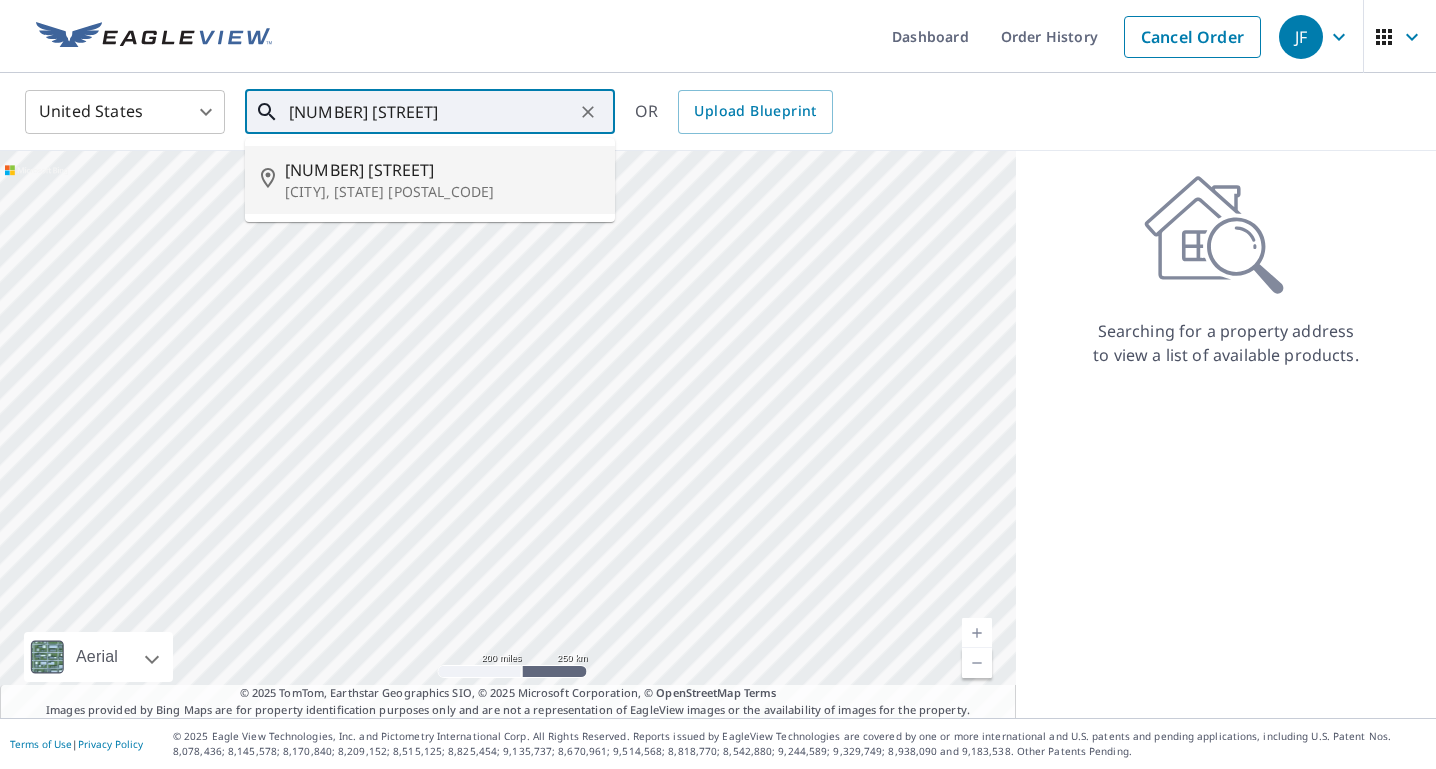 click on "[CITY], [STATE] [POSTAL_CODE]" at bounding box center (442, 192) 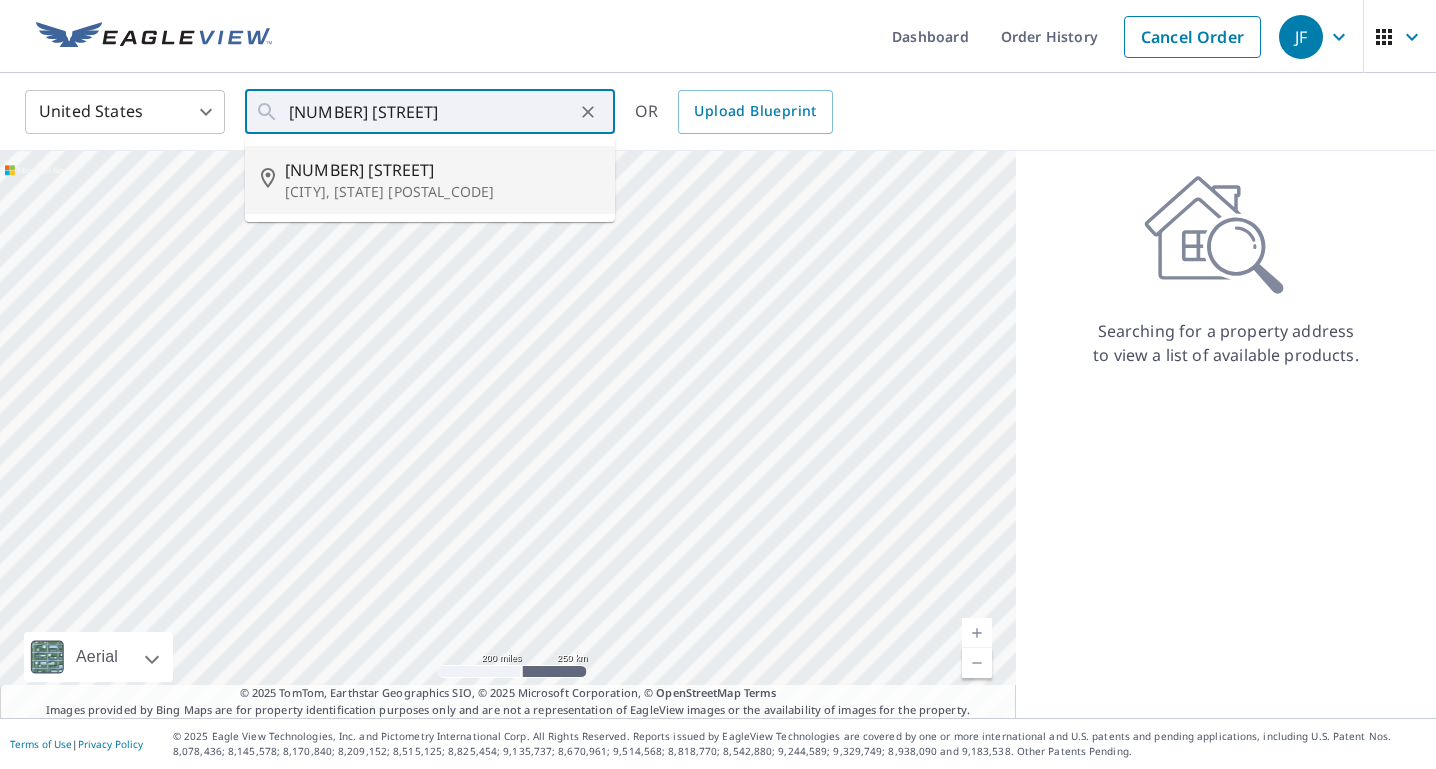 type on "[NUMBER] [STREET] [CITY], [STATE] [POSTAL_CODE]" 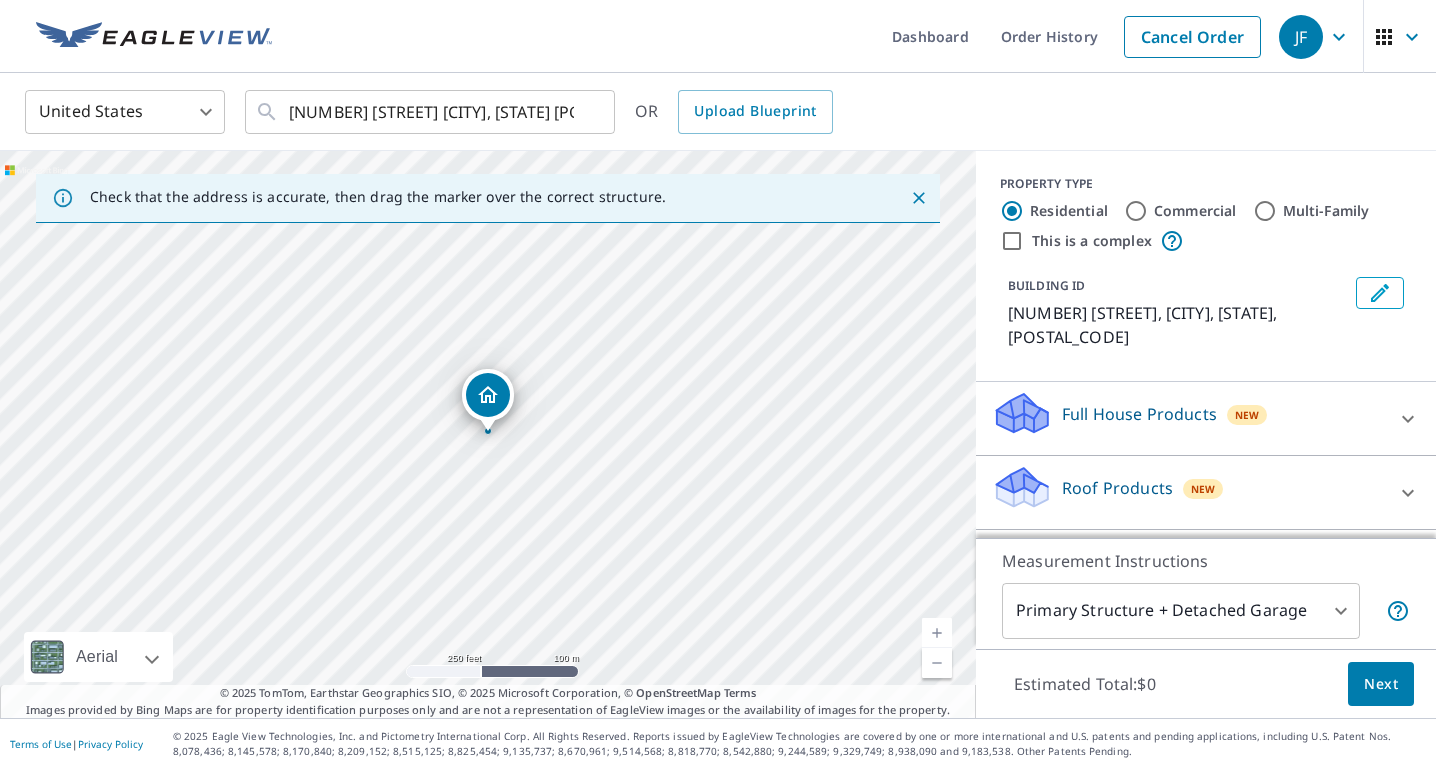scroll, scrollTop: 116, scrollLeft: 0, axis: vertical 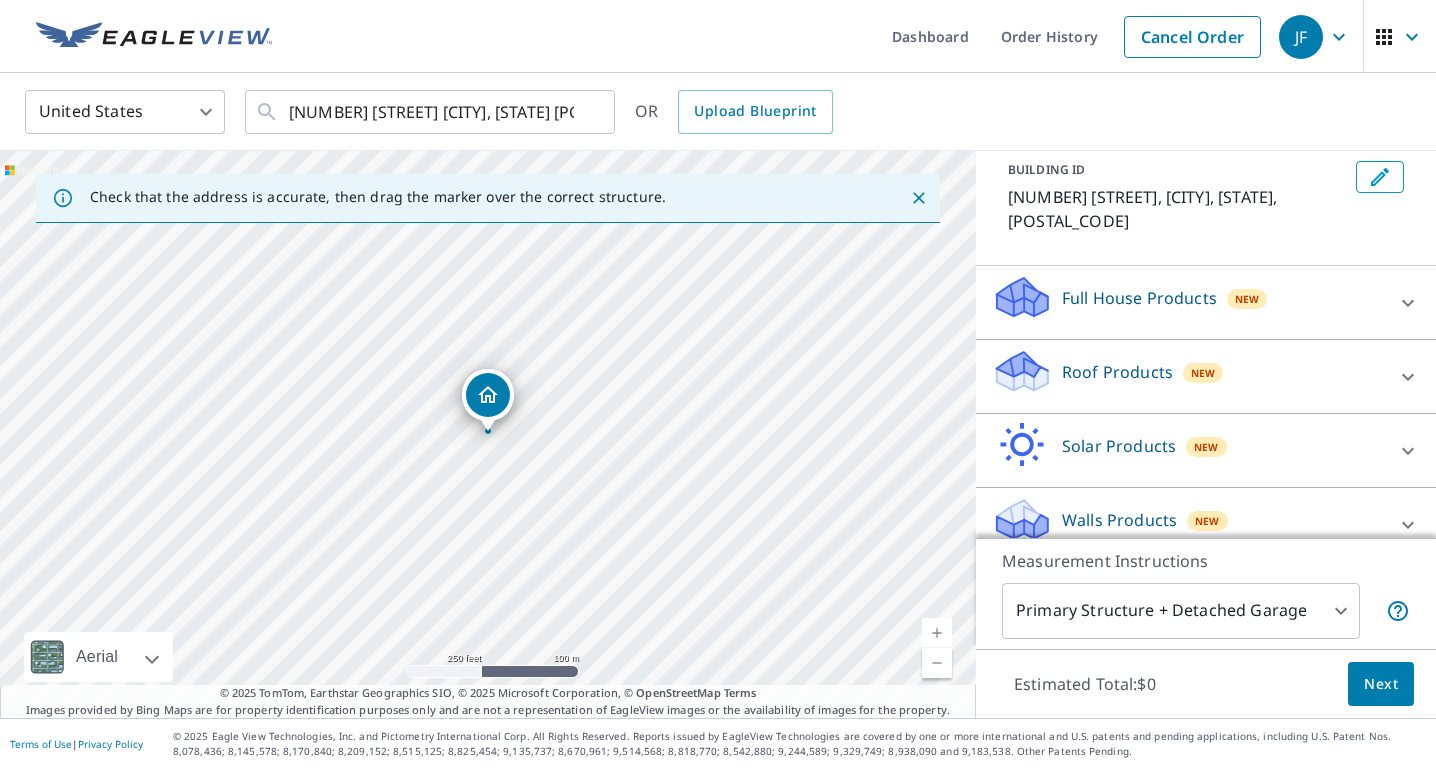 click on "Roof Products New" at bounding box center (1188, 376) 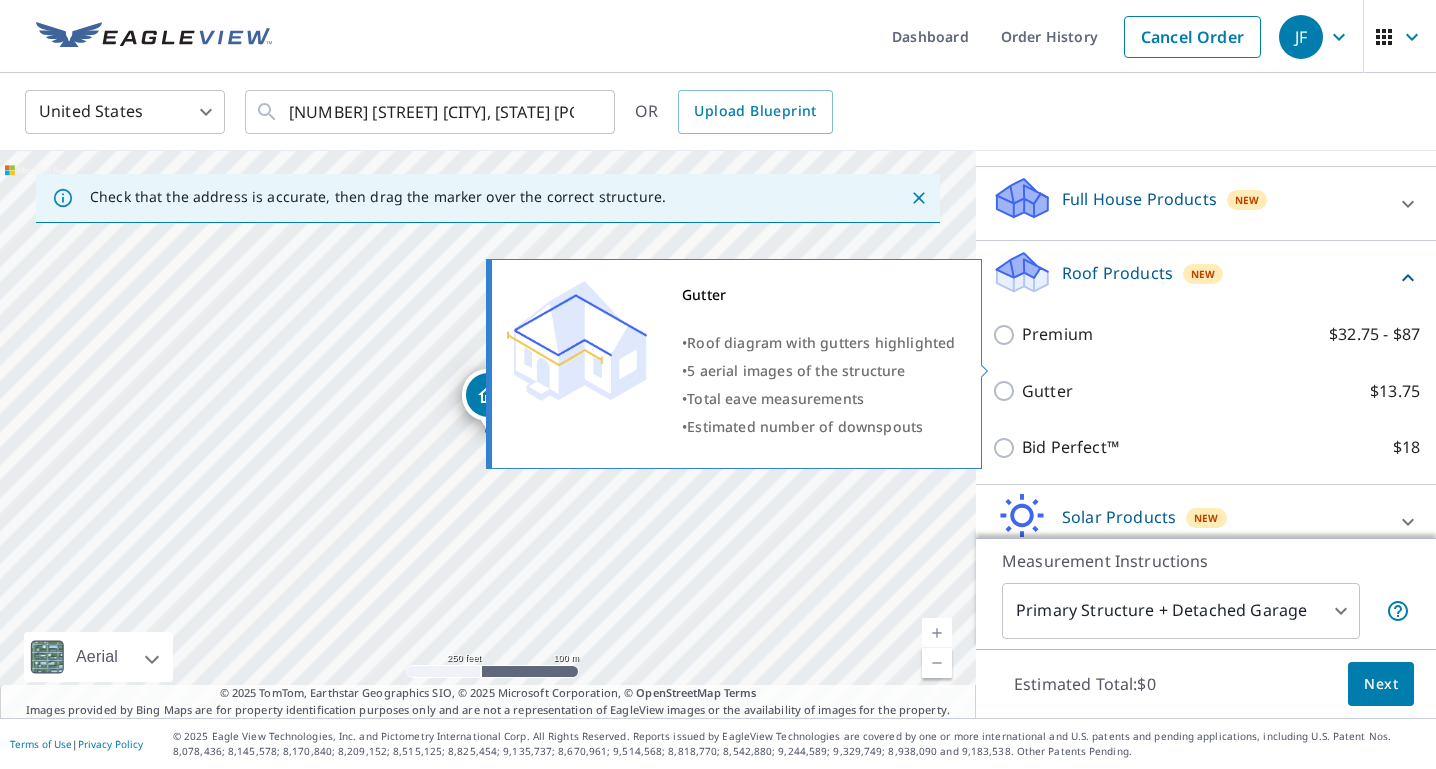 scroll, scrollTop: 241, scrollLeft: 0, axis: vertical 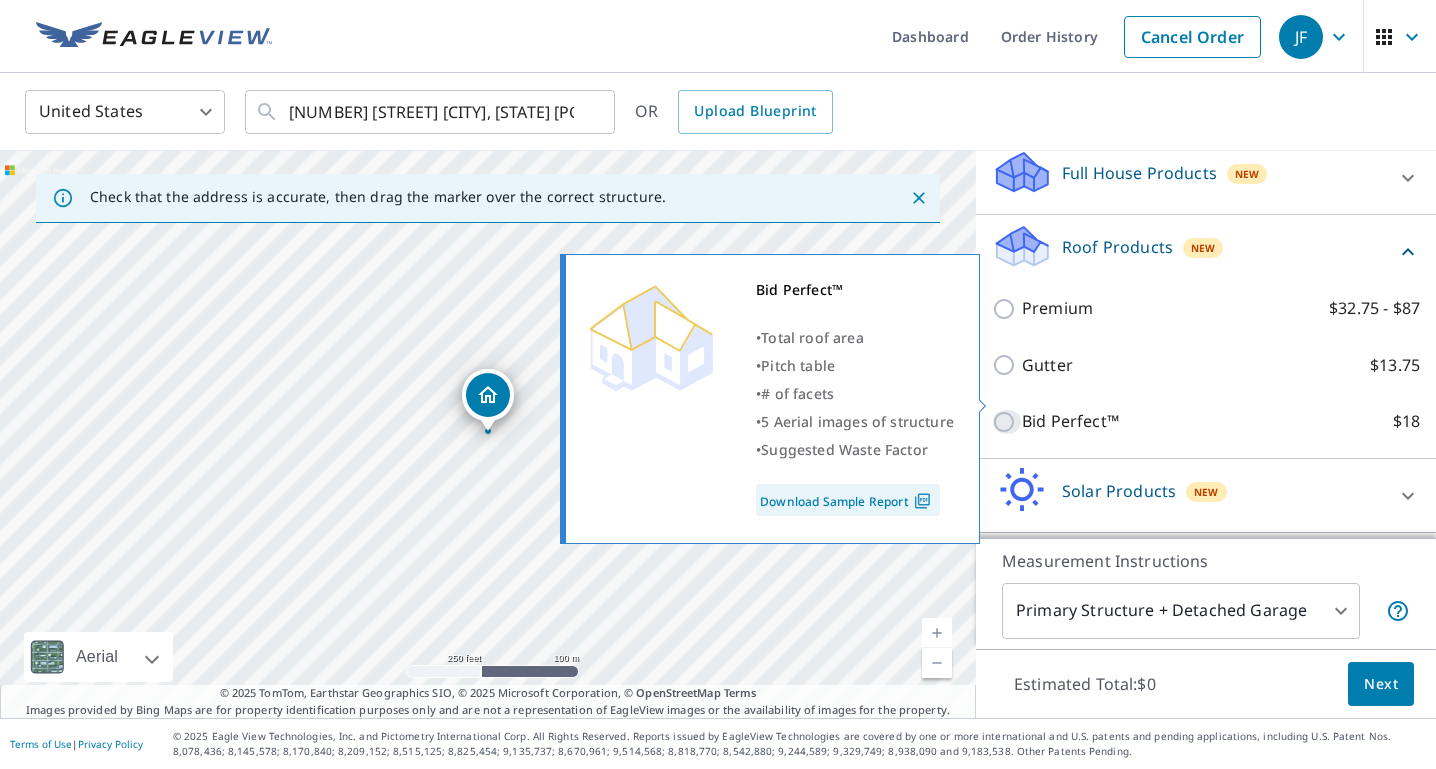 click on "Bid Perfect™ $18" at bounding box center [1007, 422] 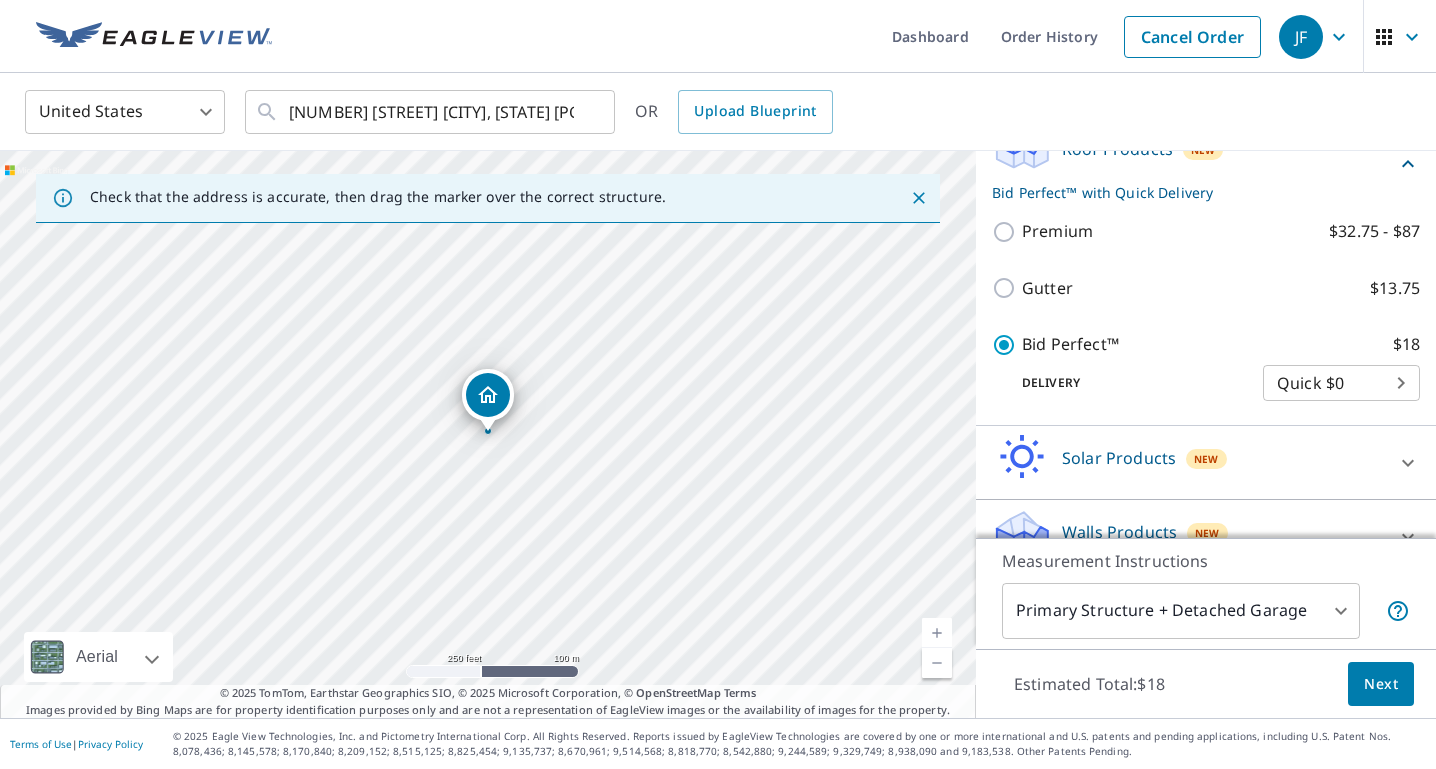 scroll, scrollTop: 353, scrollLeft: 0, axis: vertical 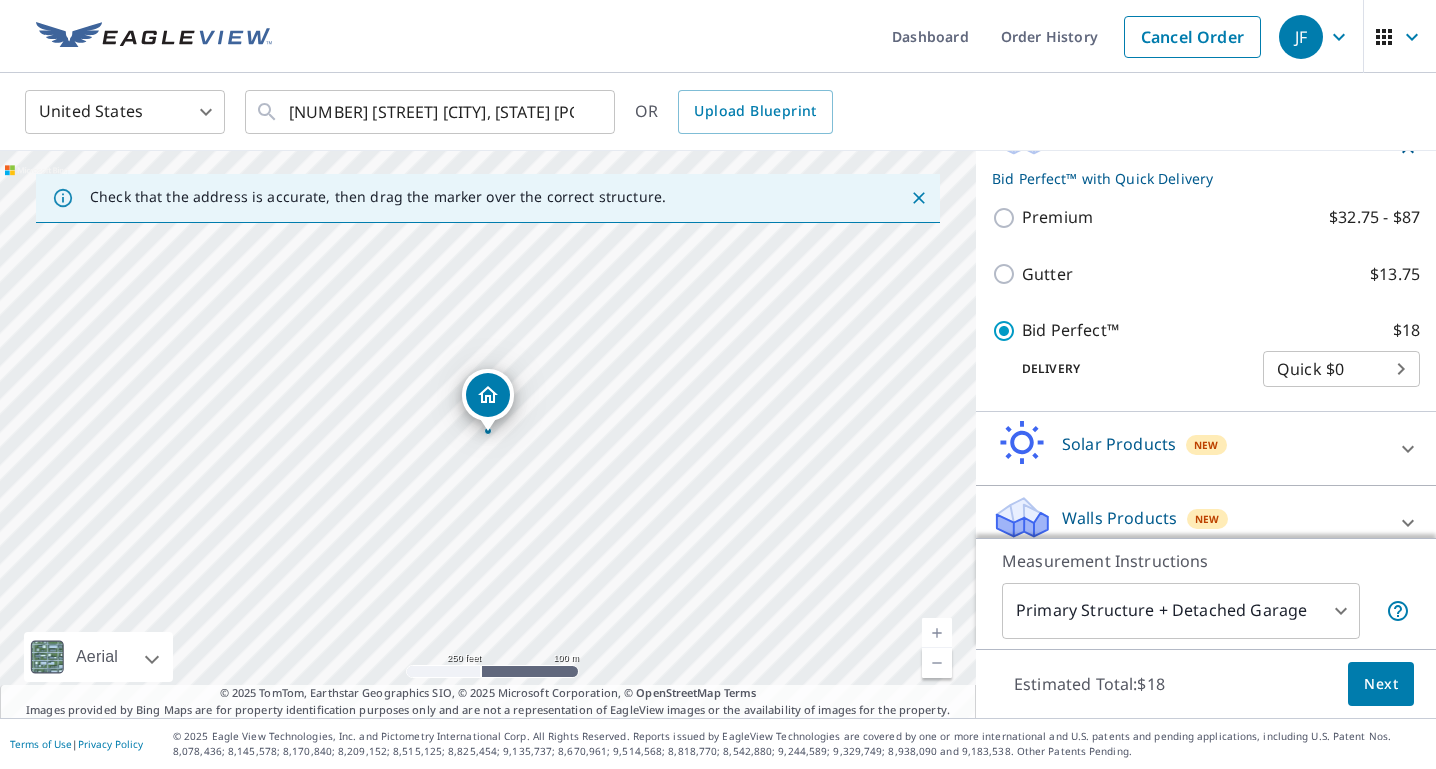 click on "Next" at bounding box center (1381, 684) 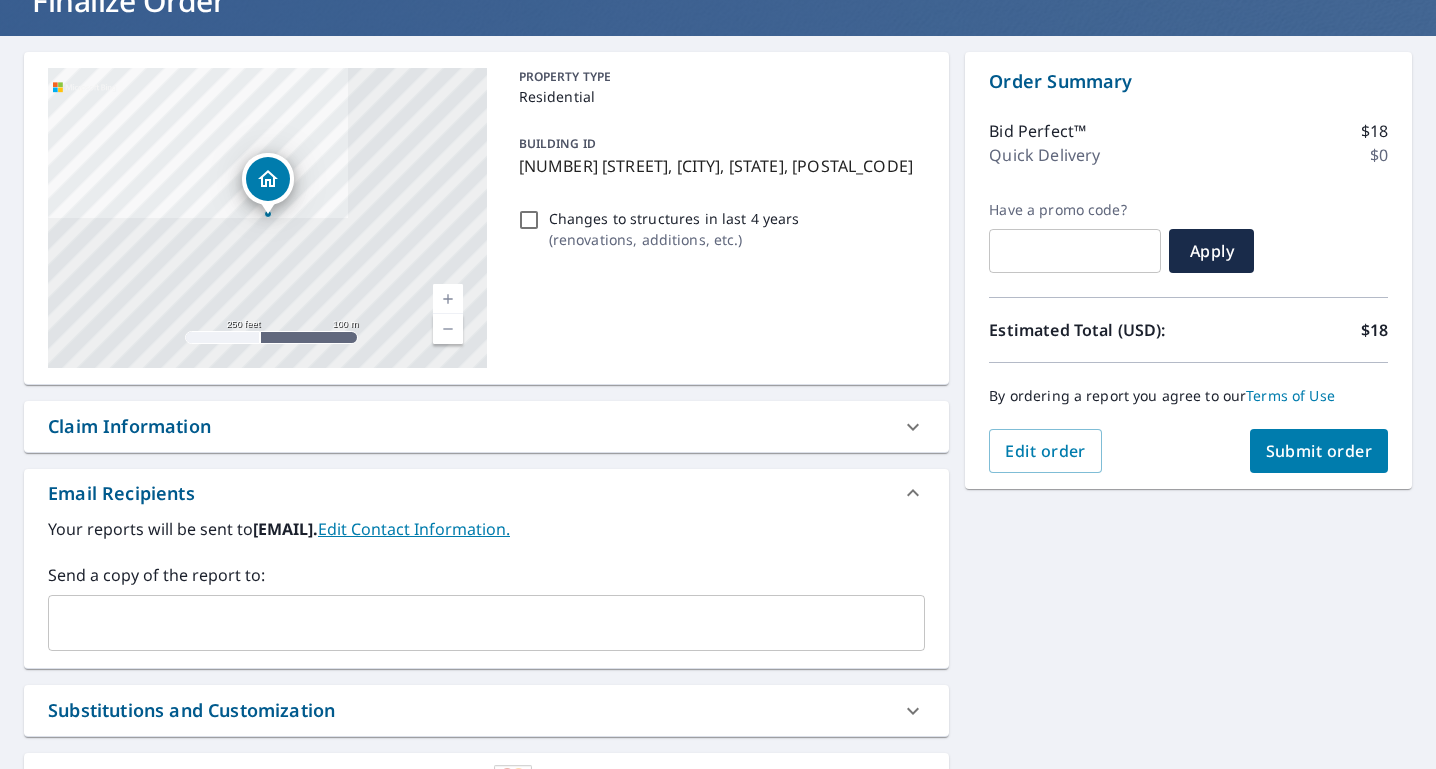 scroll, scrollTop: 103, scrollLeft: 0, axis: vertical 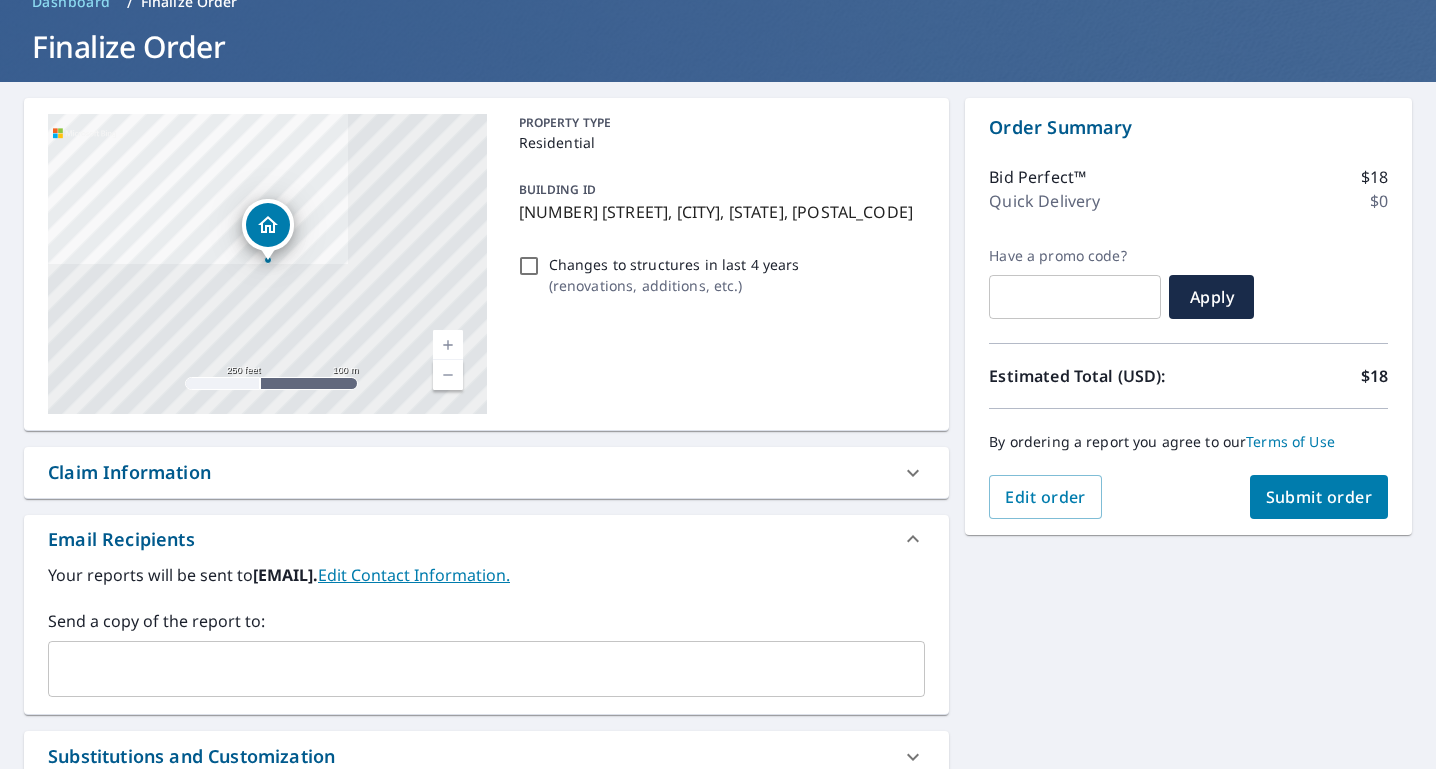 click on "Submit order" at bounding box center (1319, 497) 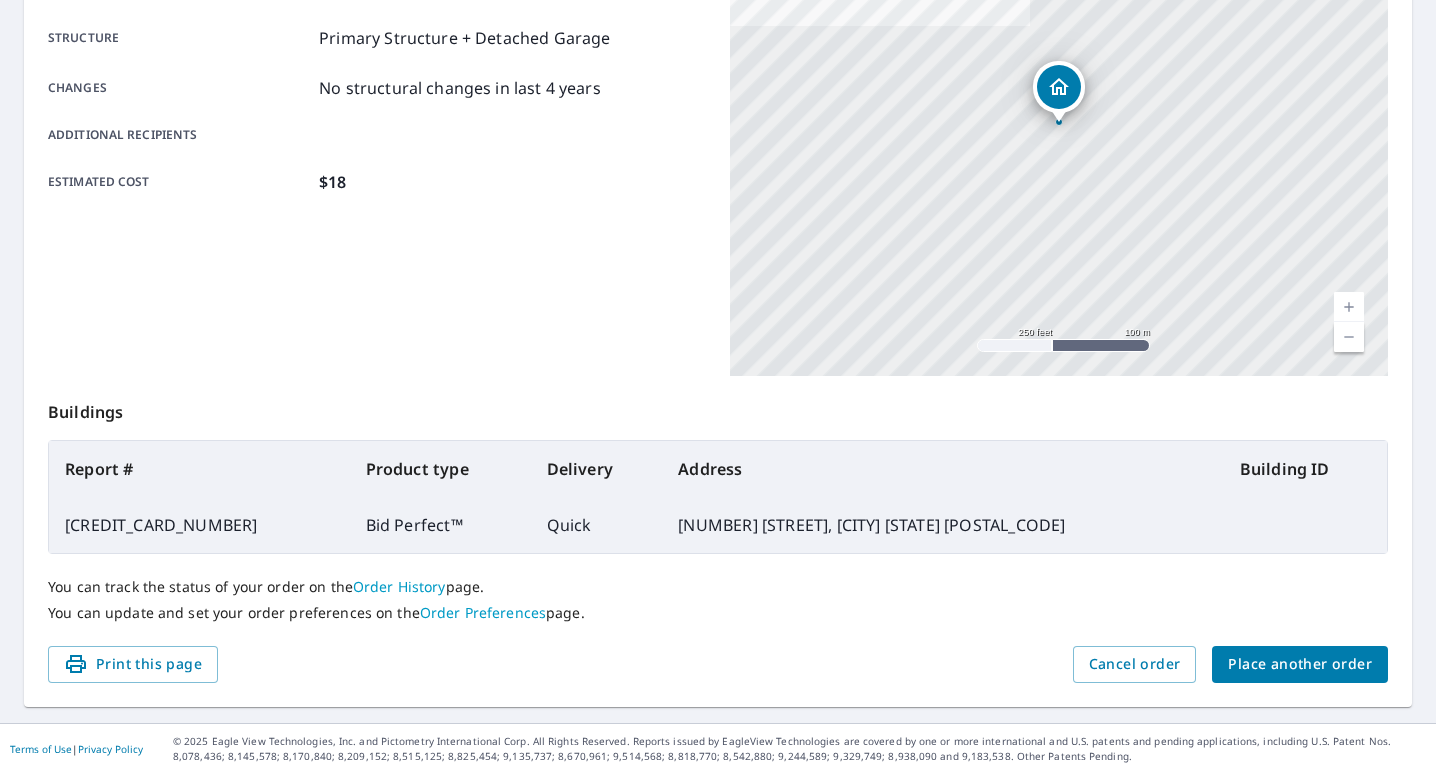 scroll, scrollTop: 407, scrollLeft: 0, axis: vertical 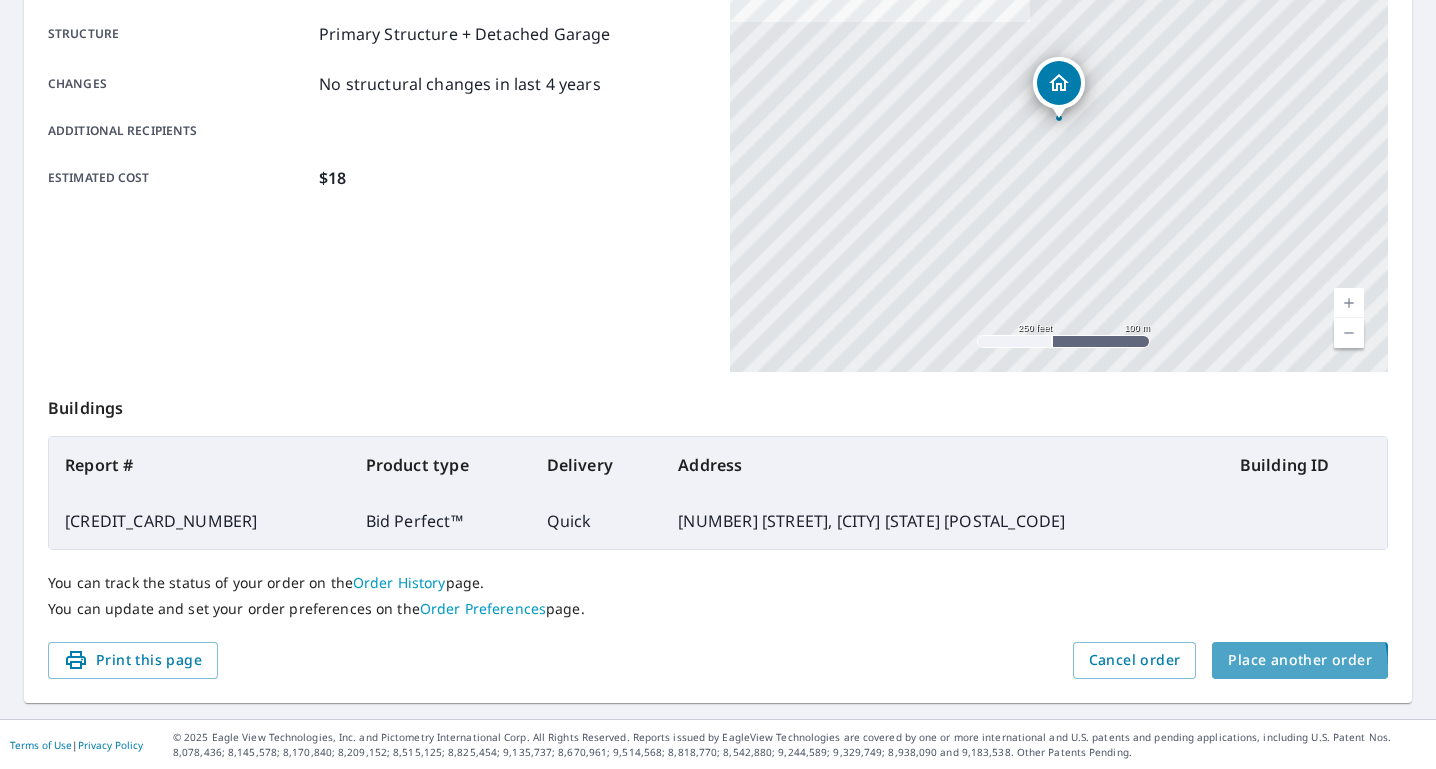 click on "Place another order" at bounding box center (1300, 660) 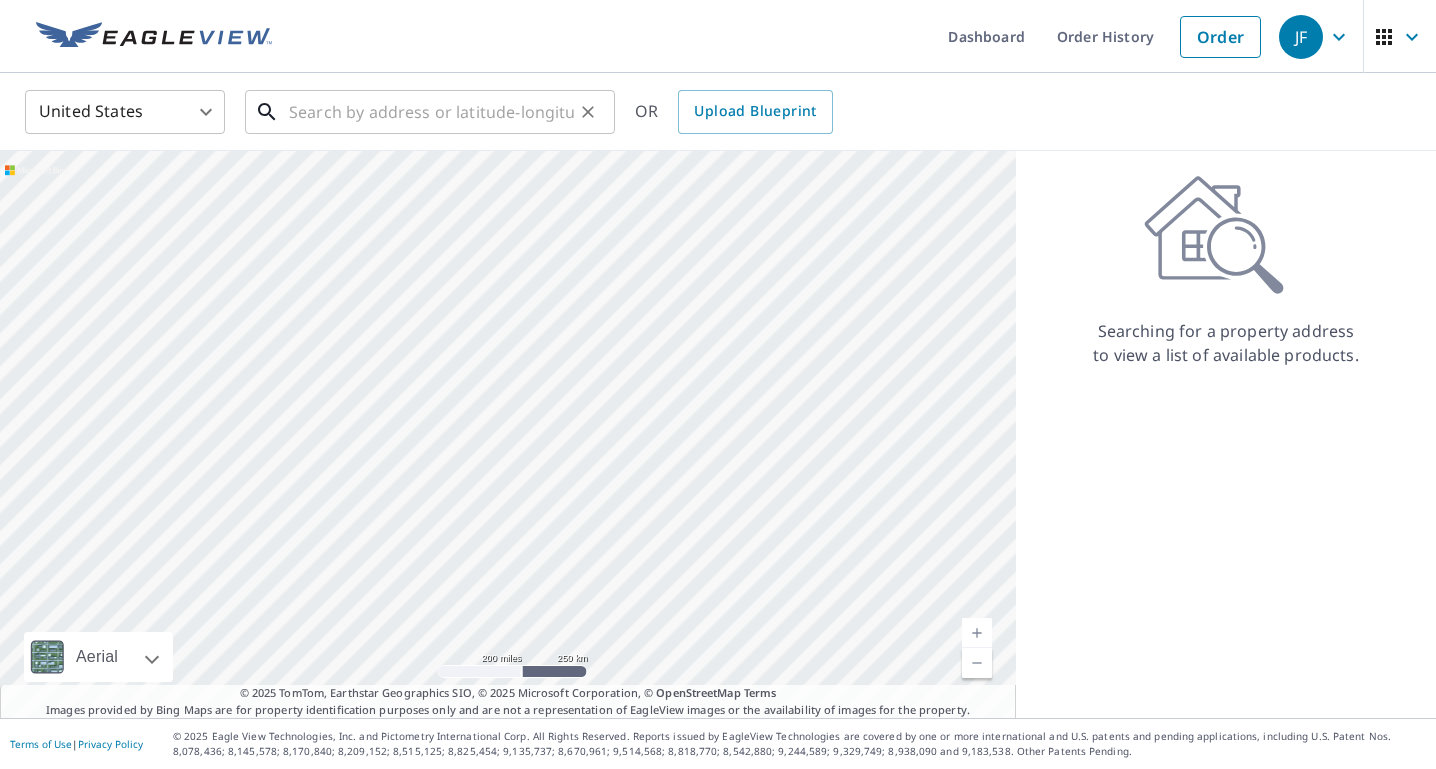 click at bounding box center [431, 112] 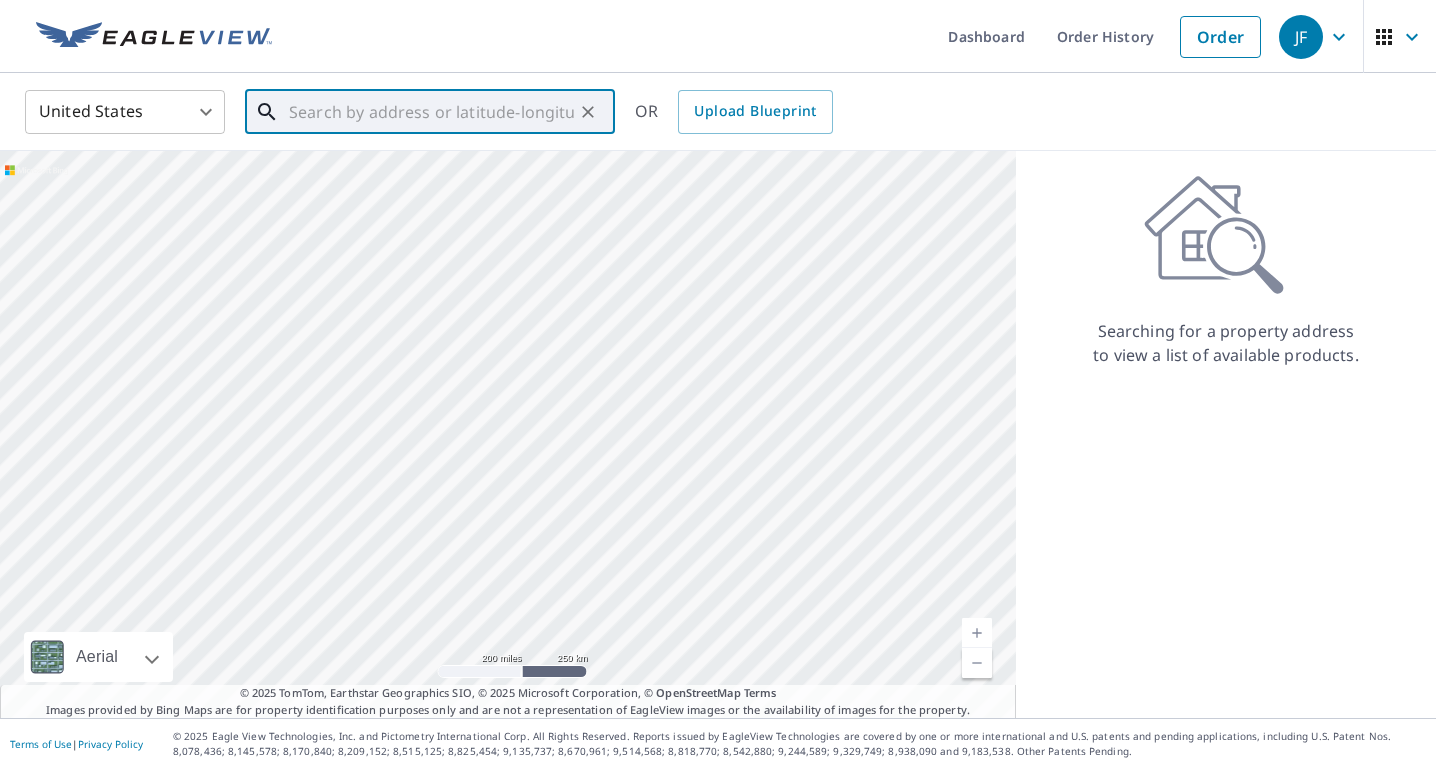 paste on "[NUMBER] [STREET]" 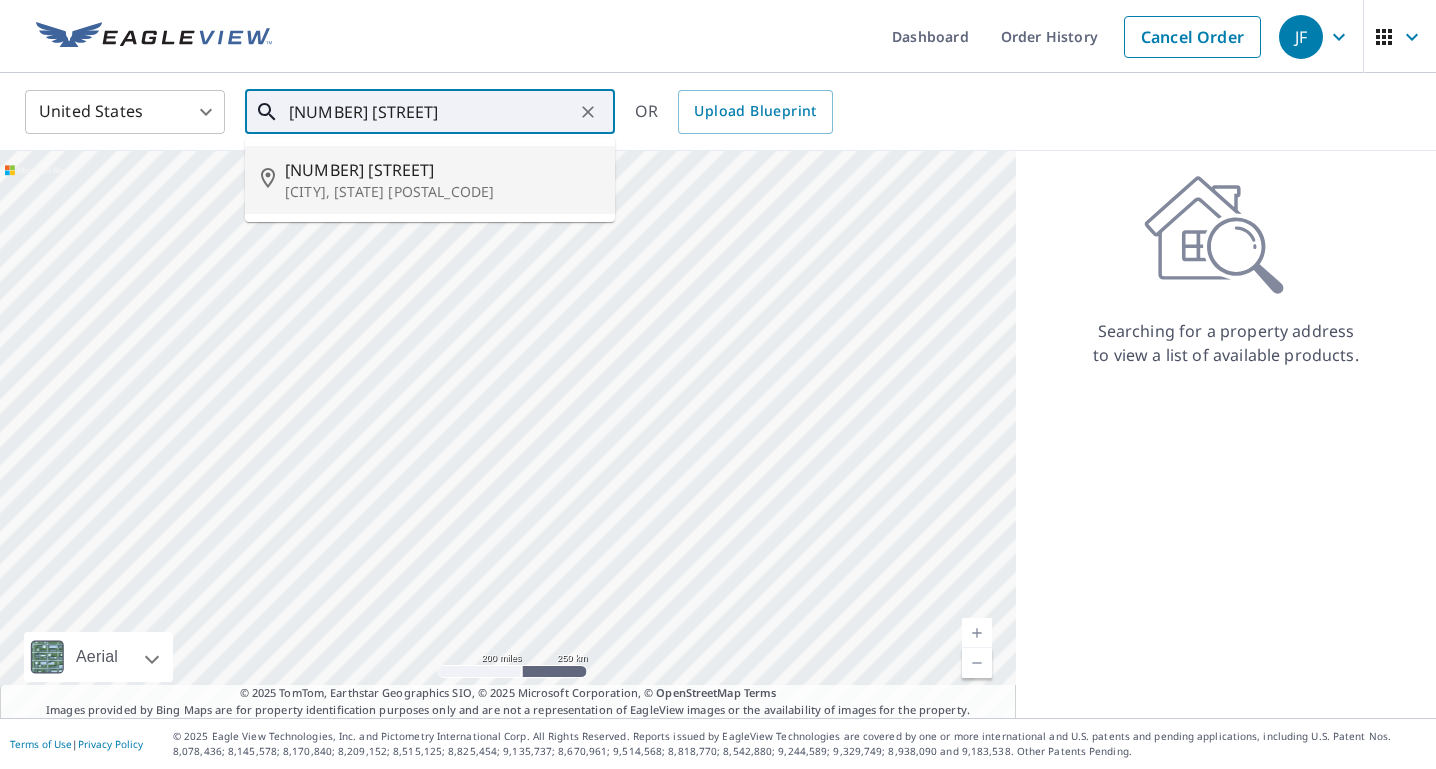 click on "[CITY], [STATE] [POSTAL_CODE]" at bounding box center [442, 192] 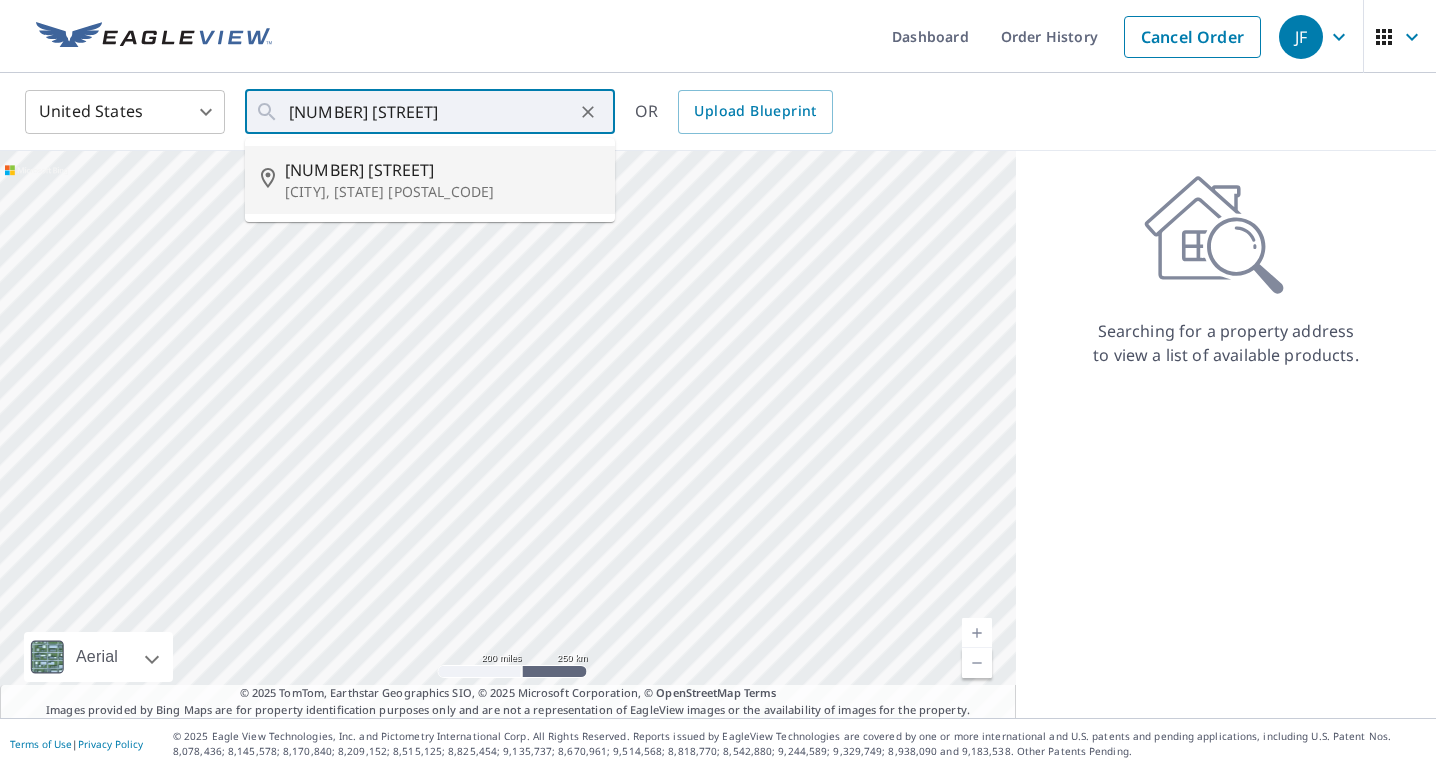 type on "[NUMBER] [STREET] [CITY], [STATE] [POSTAL_CODE]" 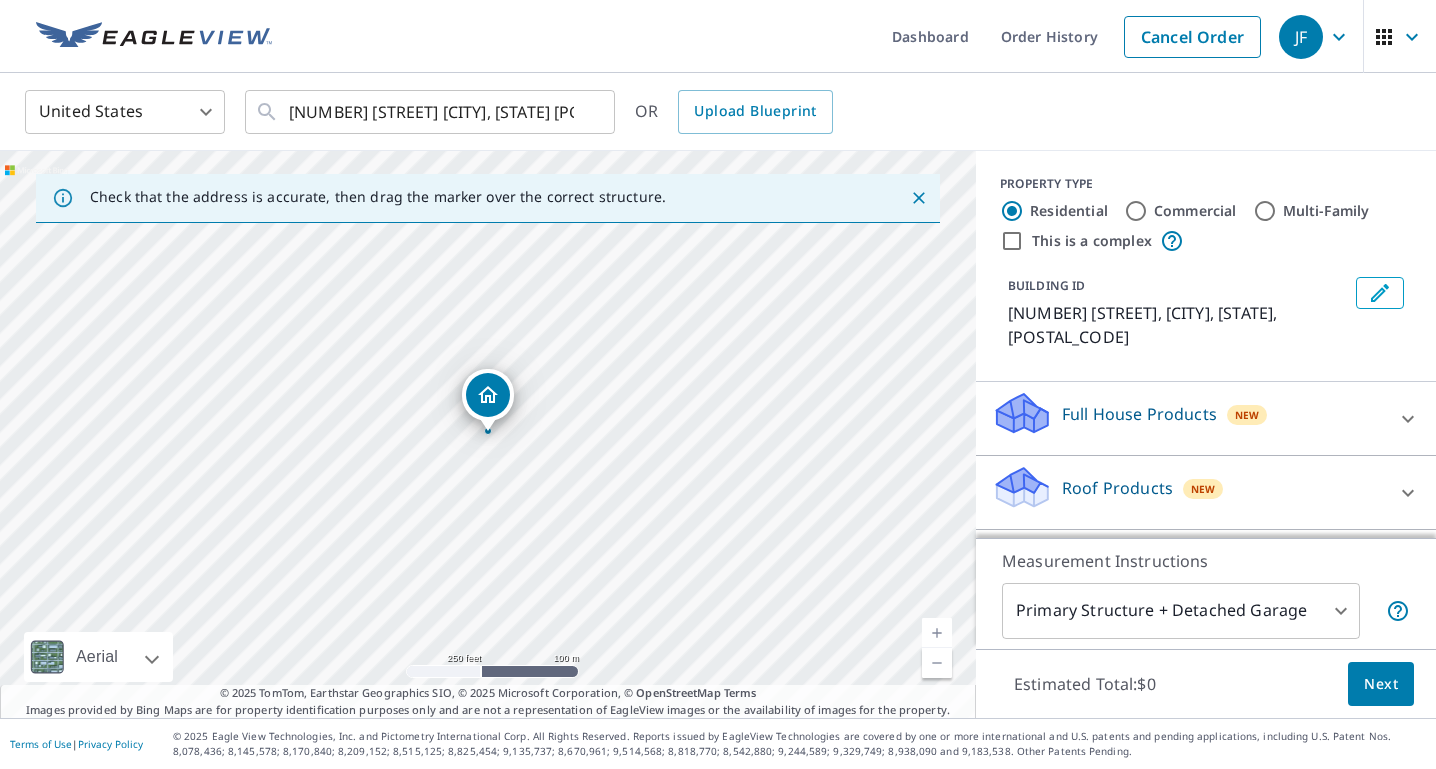 click at bounding box center [937, 633] 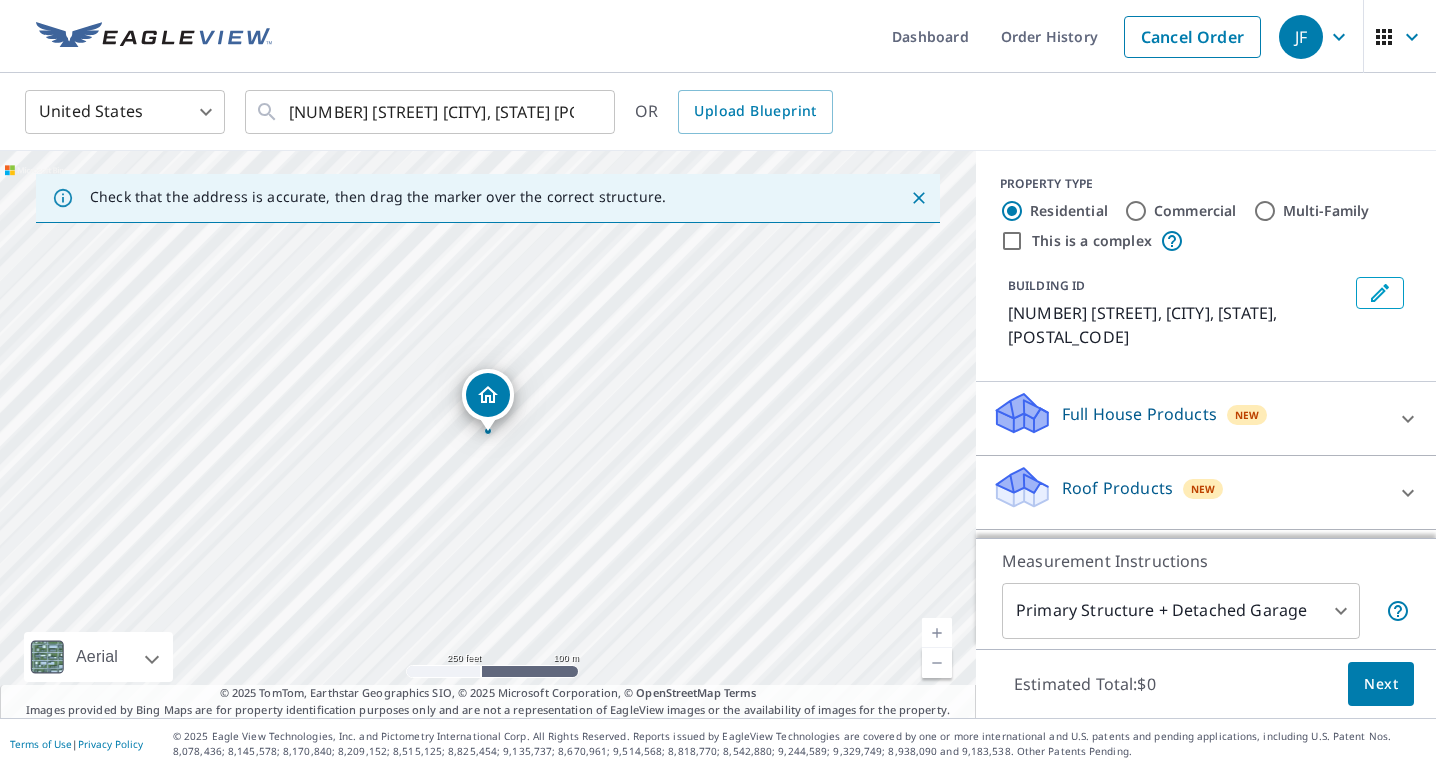 click at bounding box center [937, 633] 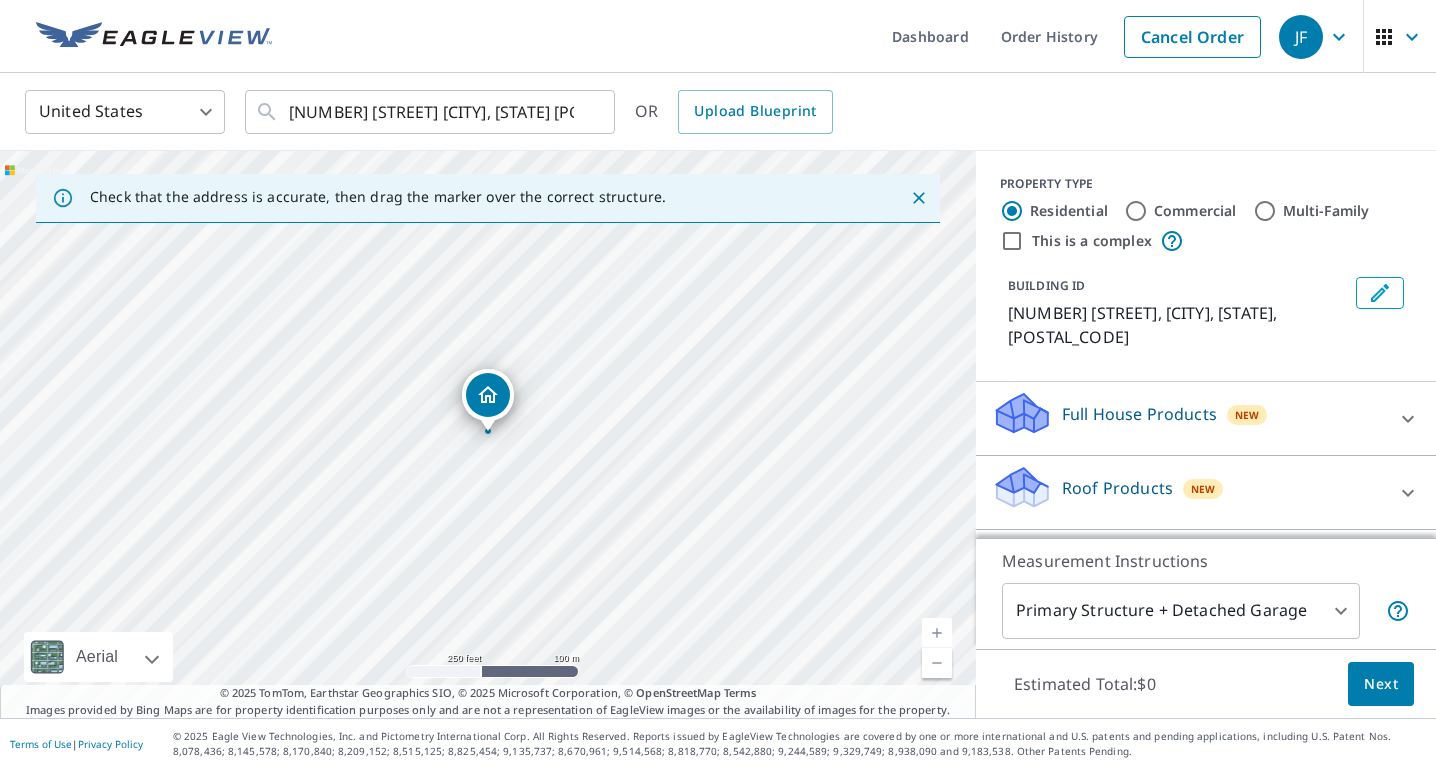 click at bounding box center [937, 633] 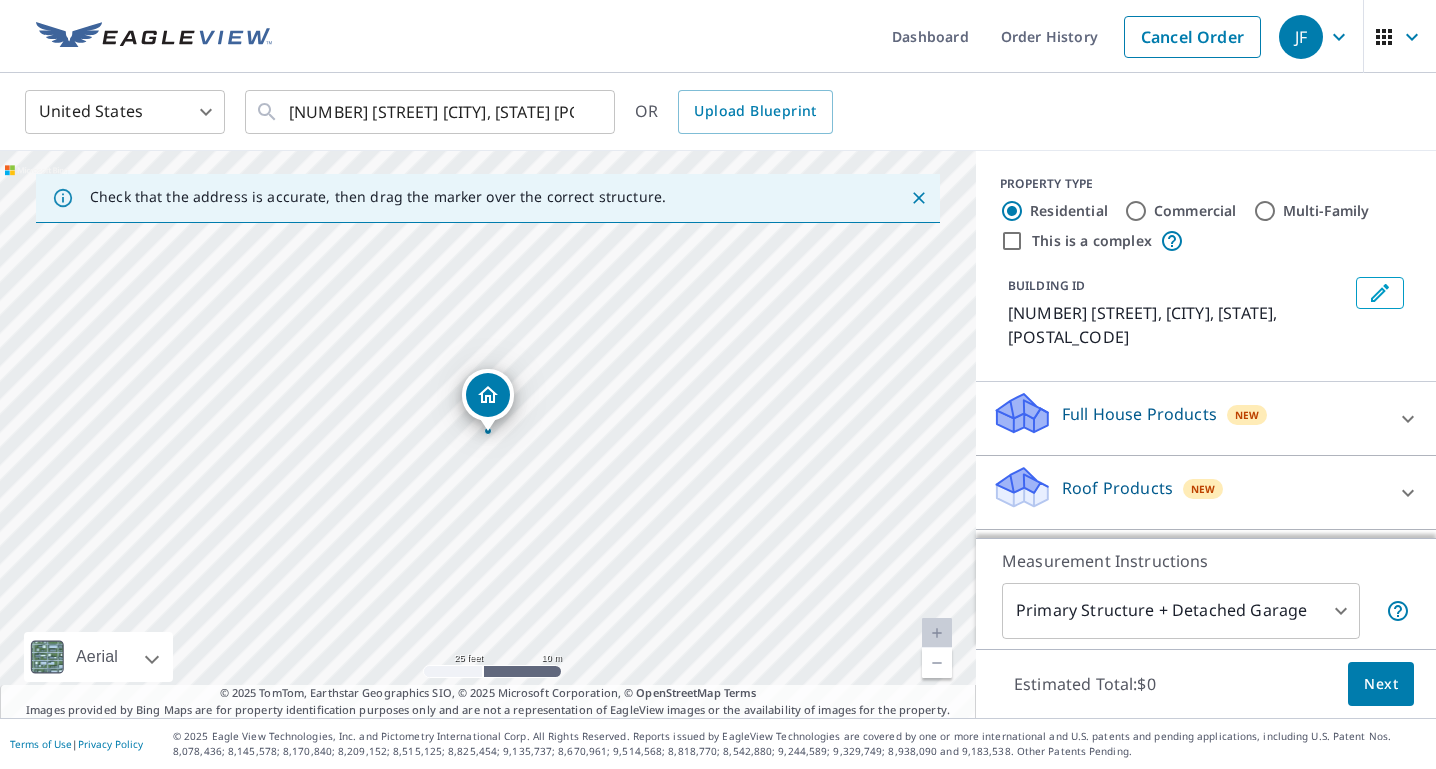 click at bounding box center (937, 663) 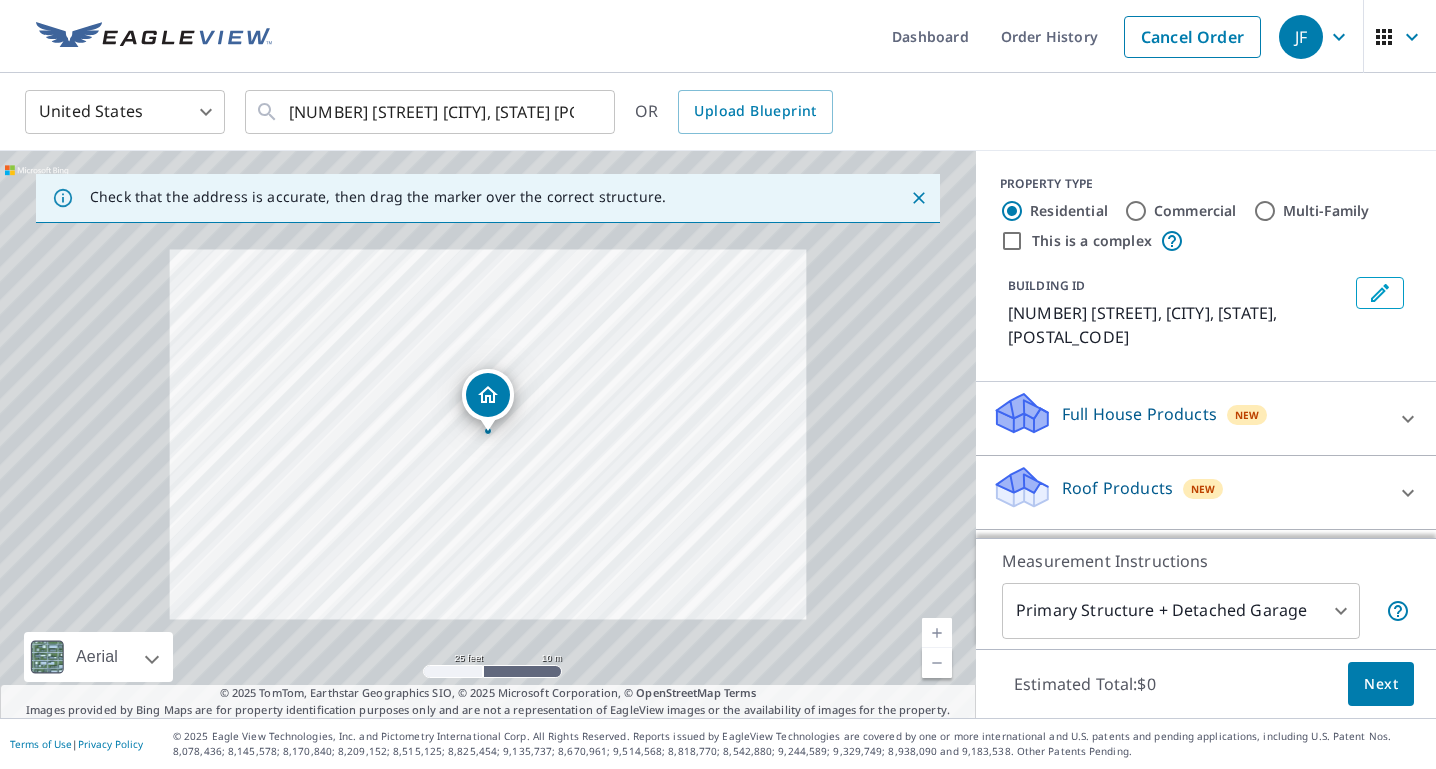 click at bounding box center (937, 663) 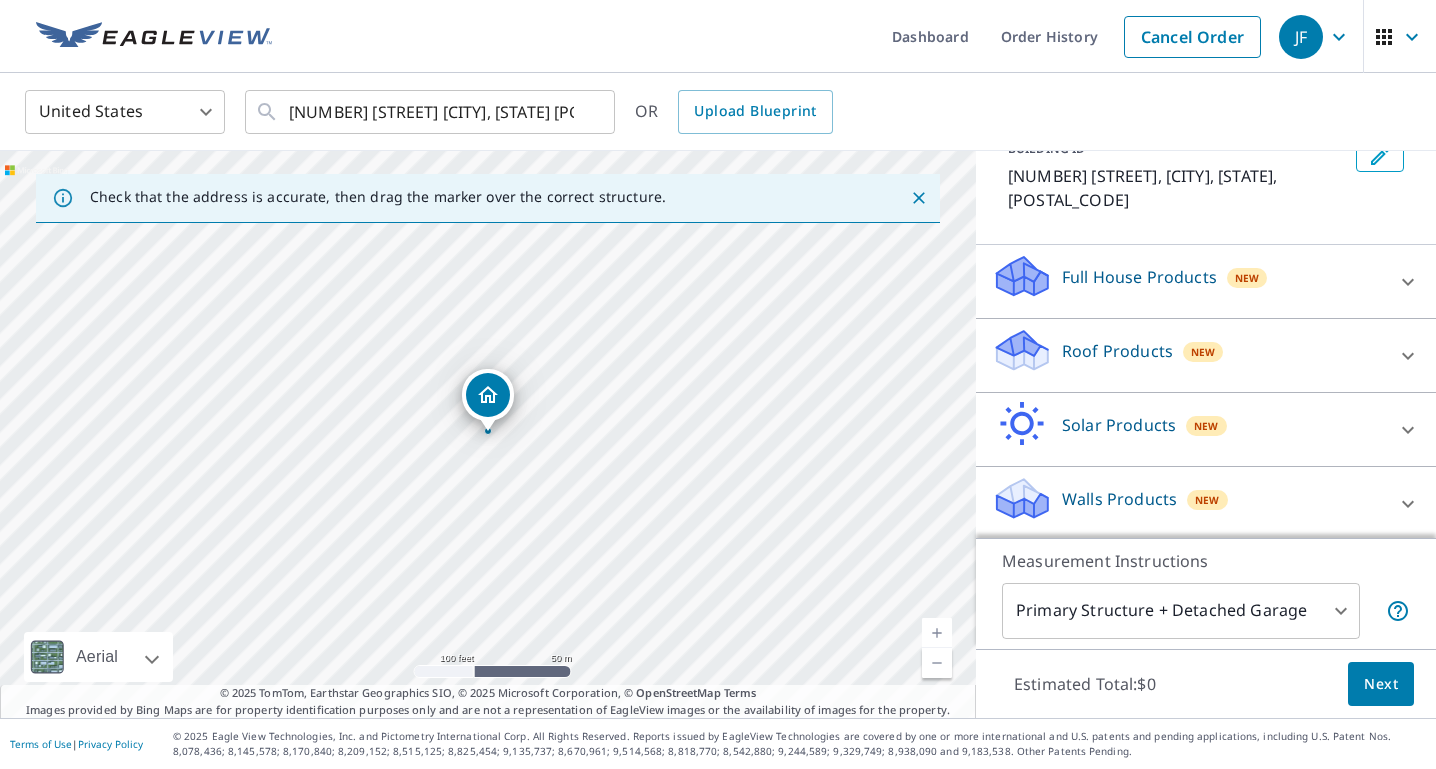 scroll, scrollTop: 140, scrollLeft: 0, axis: vertical 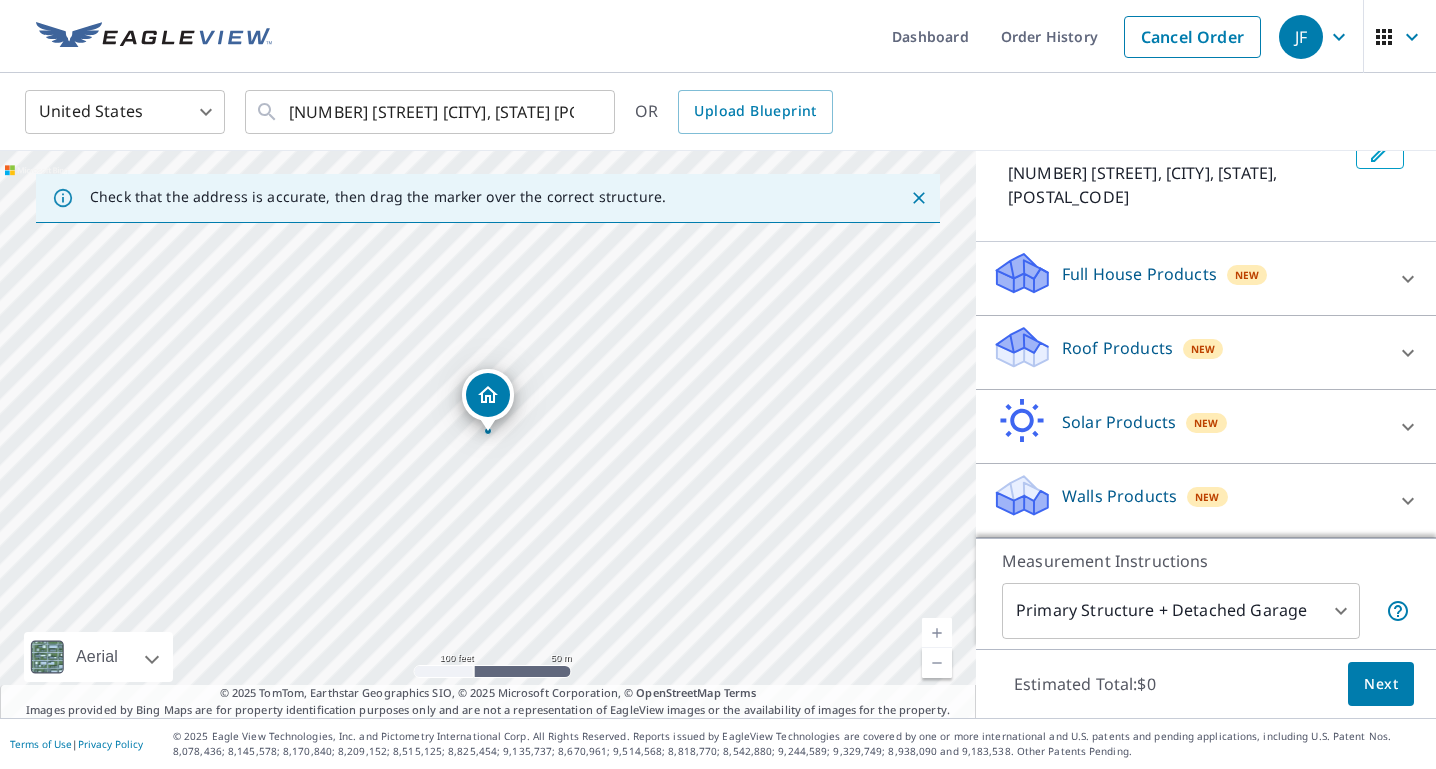 click on "Roof Products" at bounding box center [1117, 348] 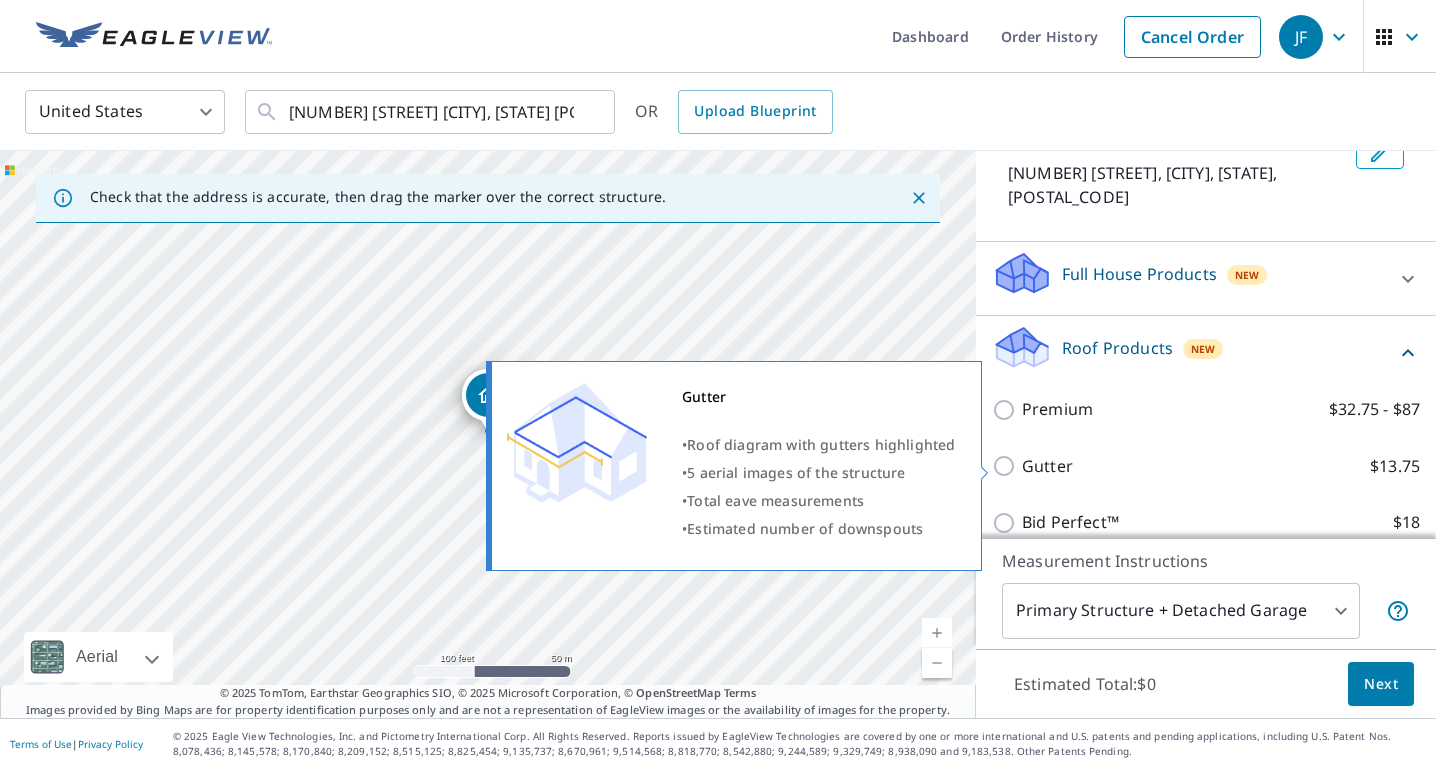 scroll, scrollTop: 227, scrollLeft: 0, axis: vertical 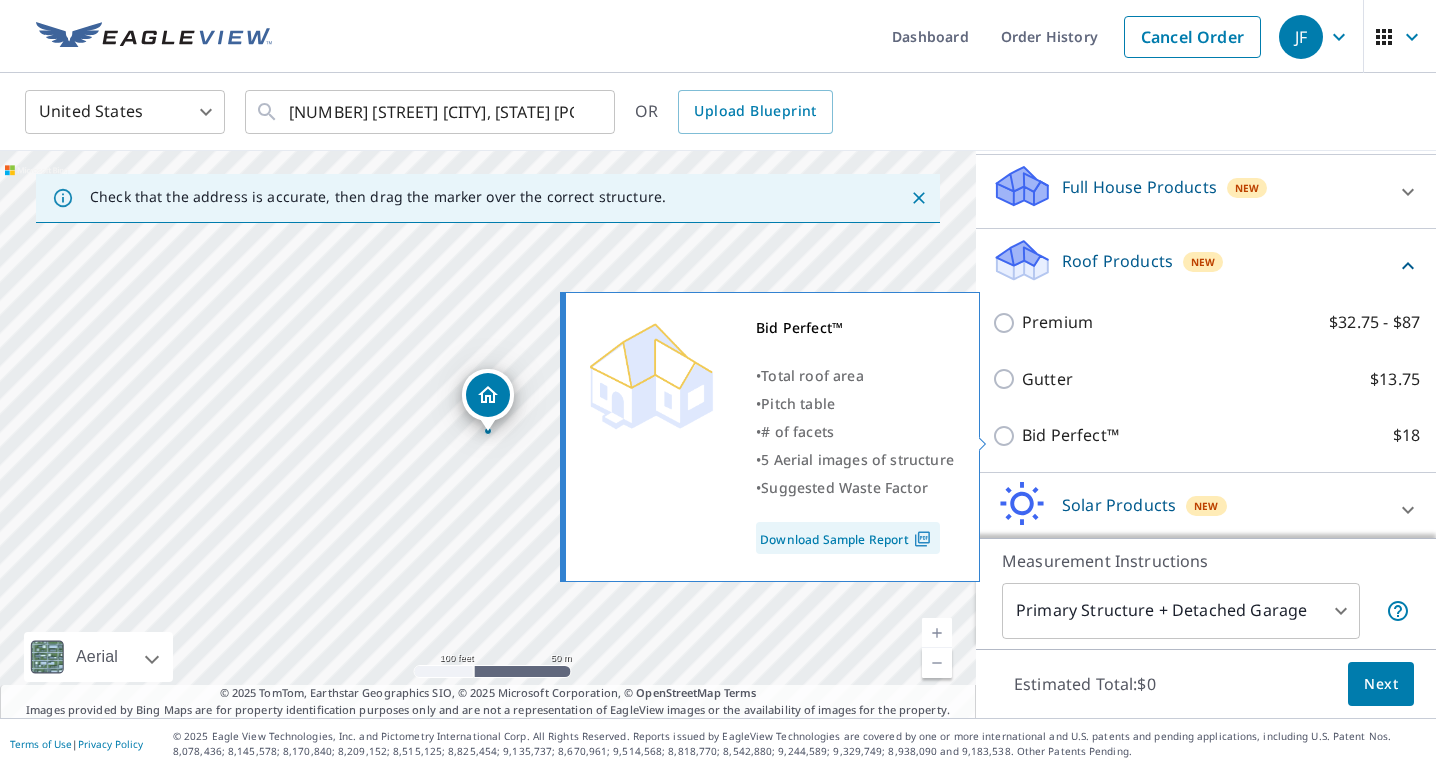 click on "Bid Perfect™ $18" at bounding box center [1007, 436] 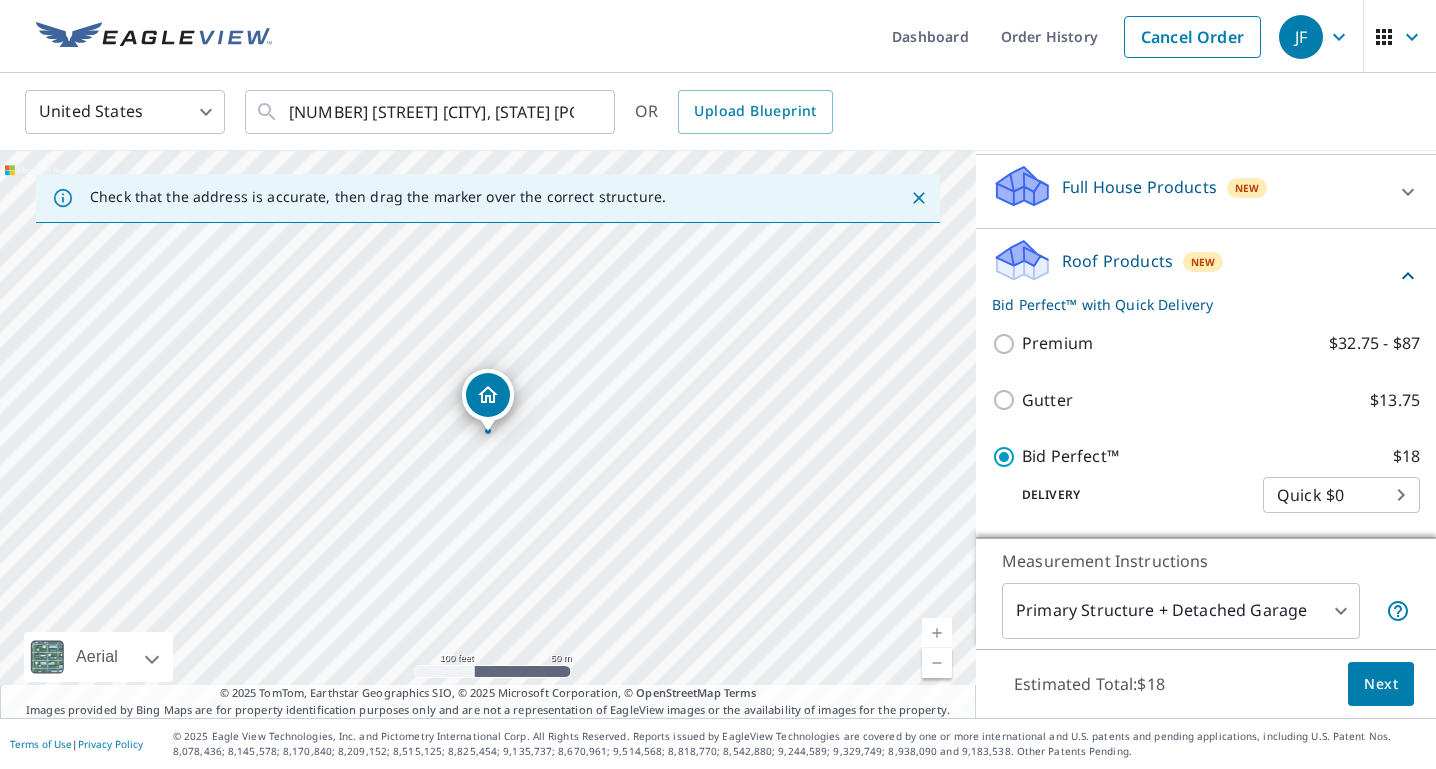 drag, startPoint x: 1373, startPoint y: 685, endPoint x: 1248, endPoint y: 560, distance: 176.7767 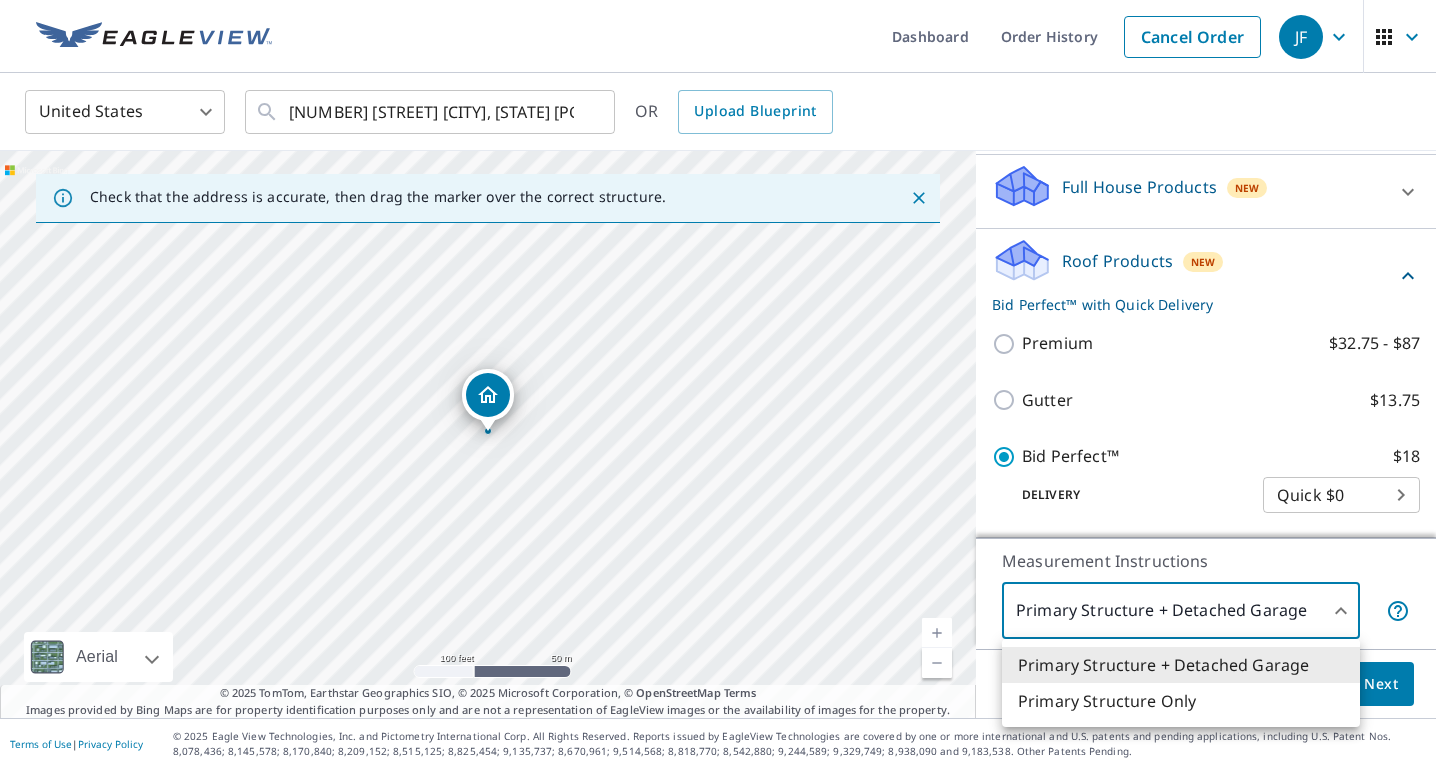 click at bounding box center (718, 384) 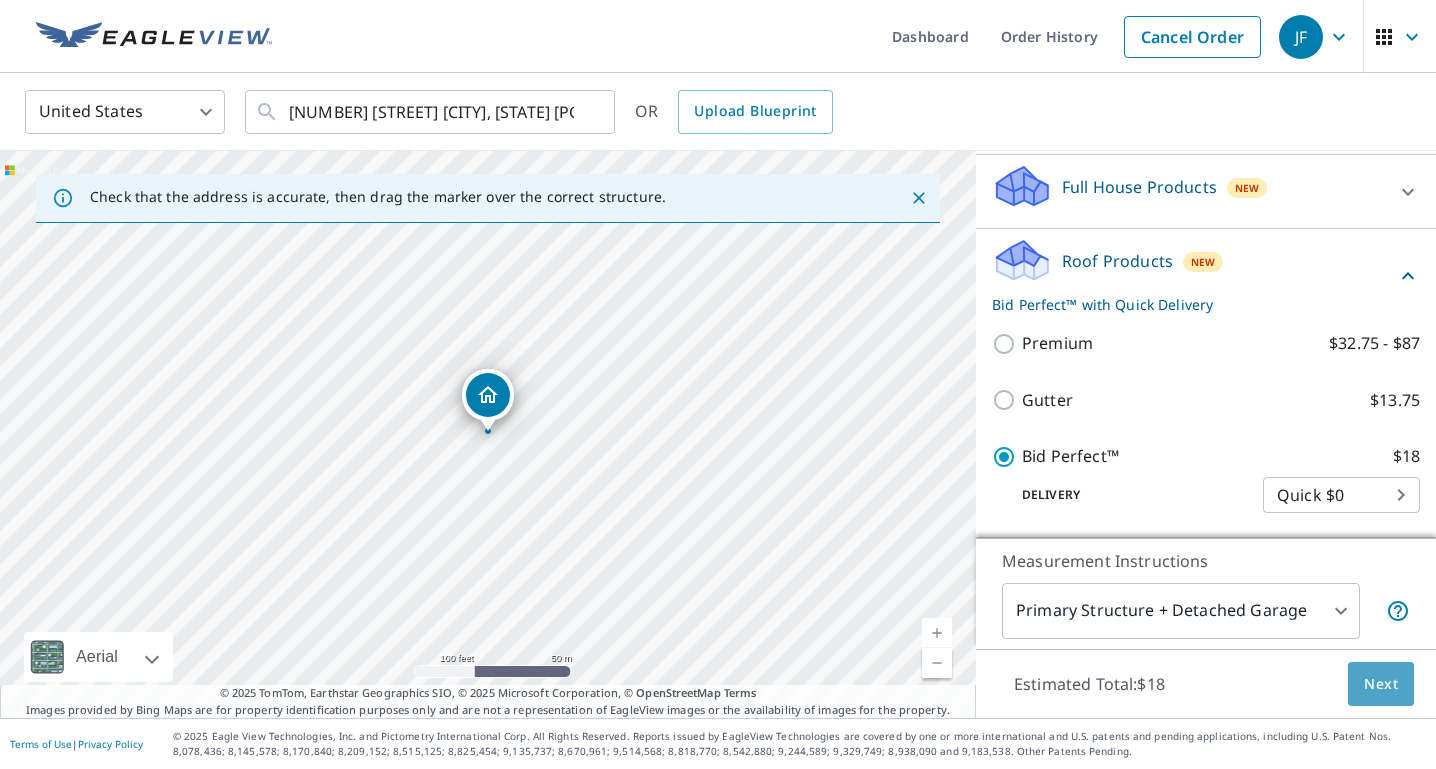 click on "Next" at bounding box center (1381, 684) 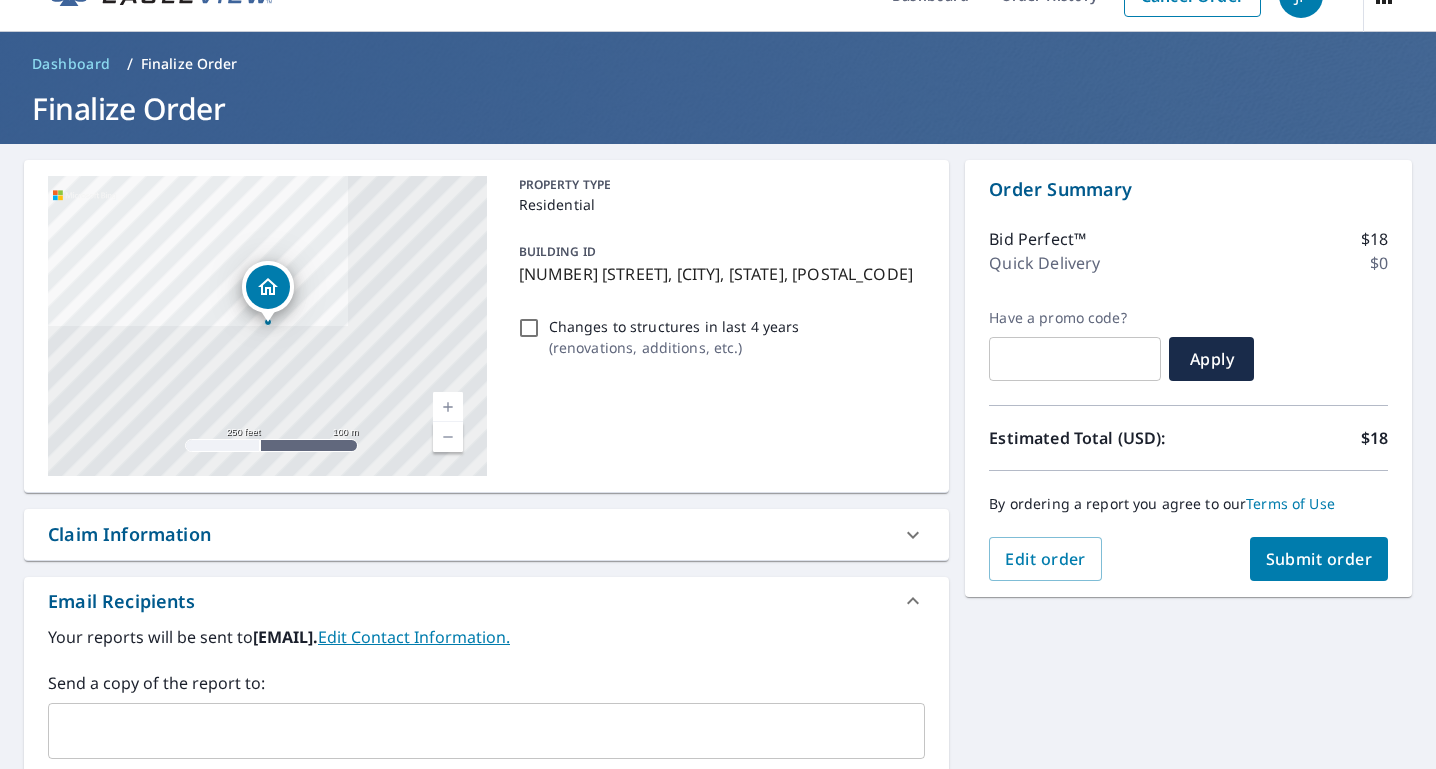 scroll, scrollTop: 0, scrollLeft: 0, axis: both 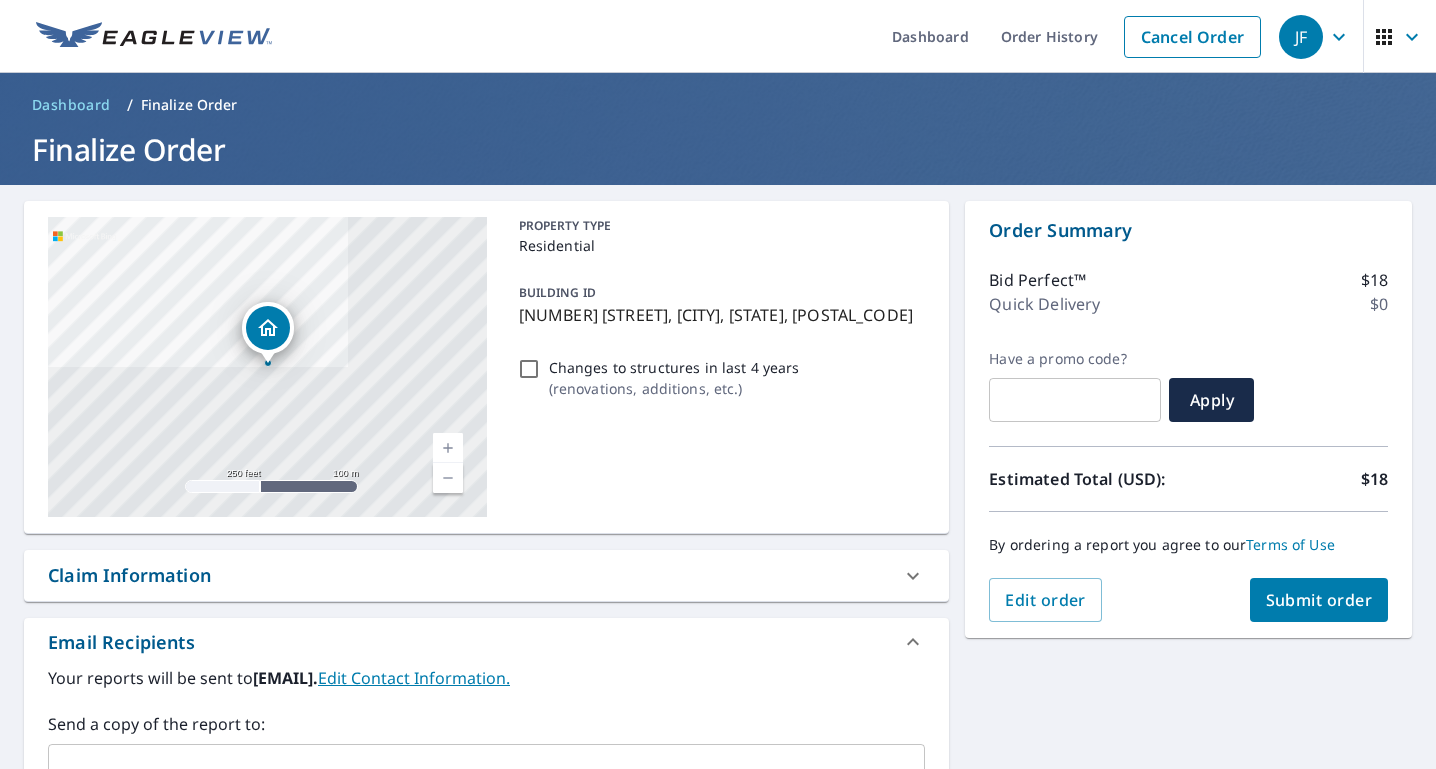 click on "Submit order" at bounding box center [1319, 600] 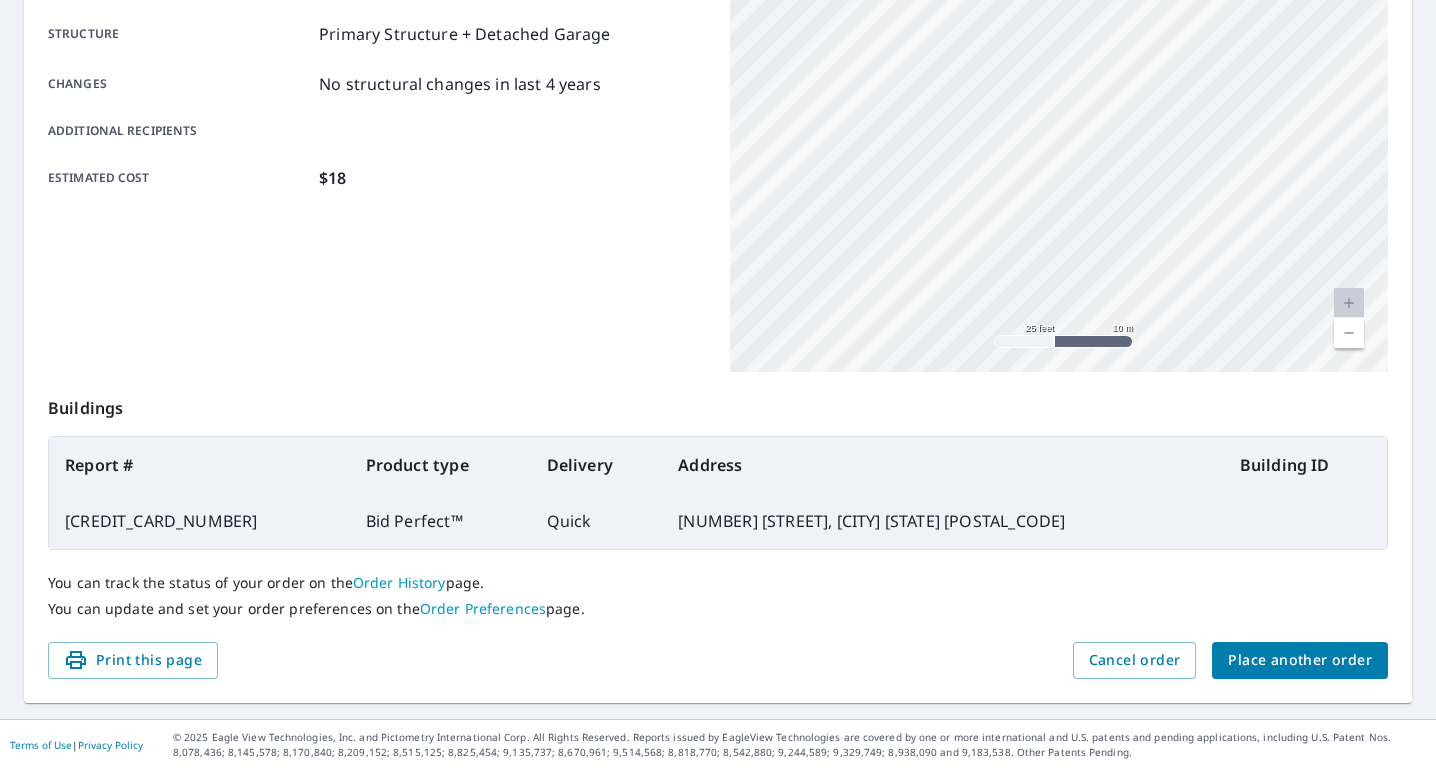 scroll, scrollTop: 0, scrollLeft: 0, axis: both 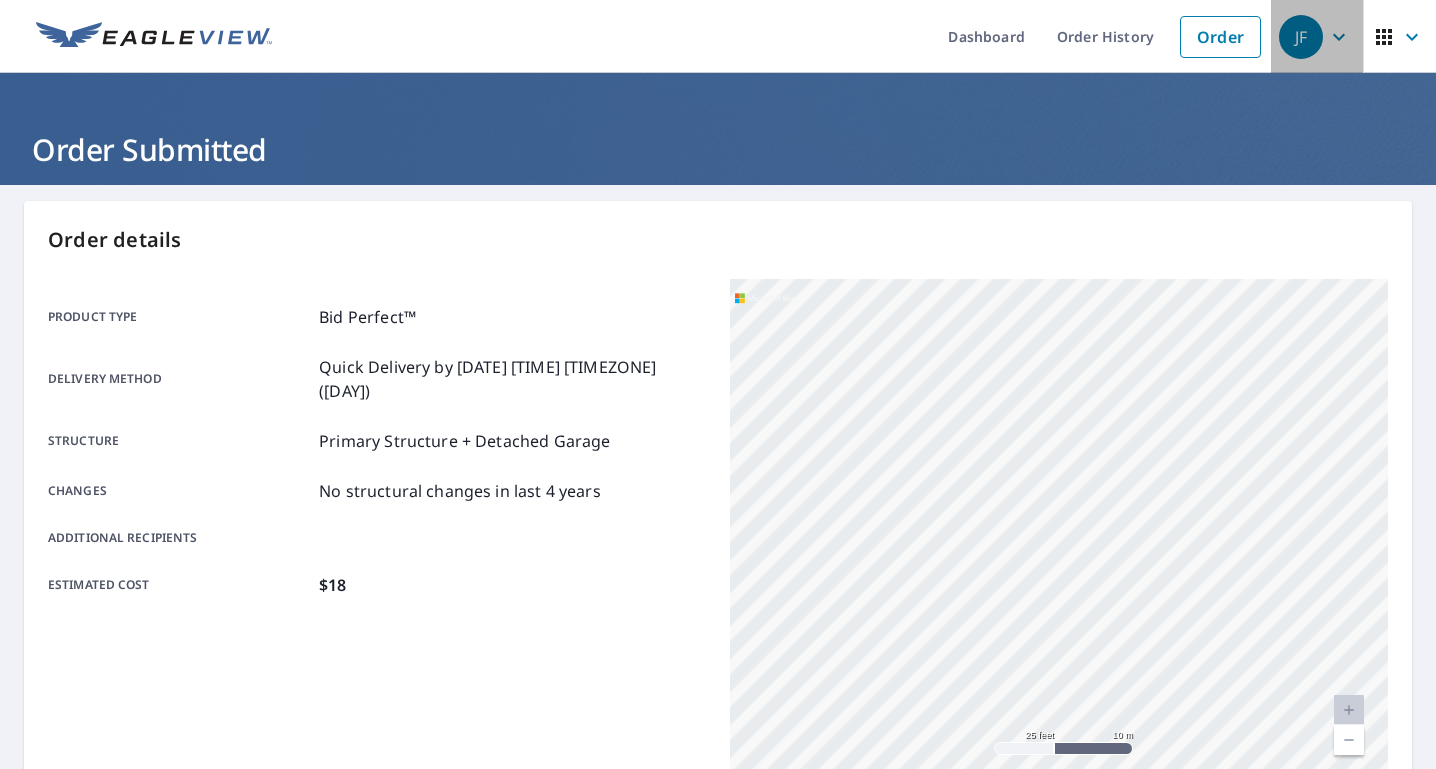 click 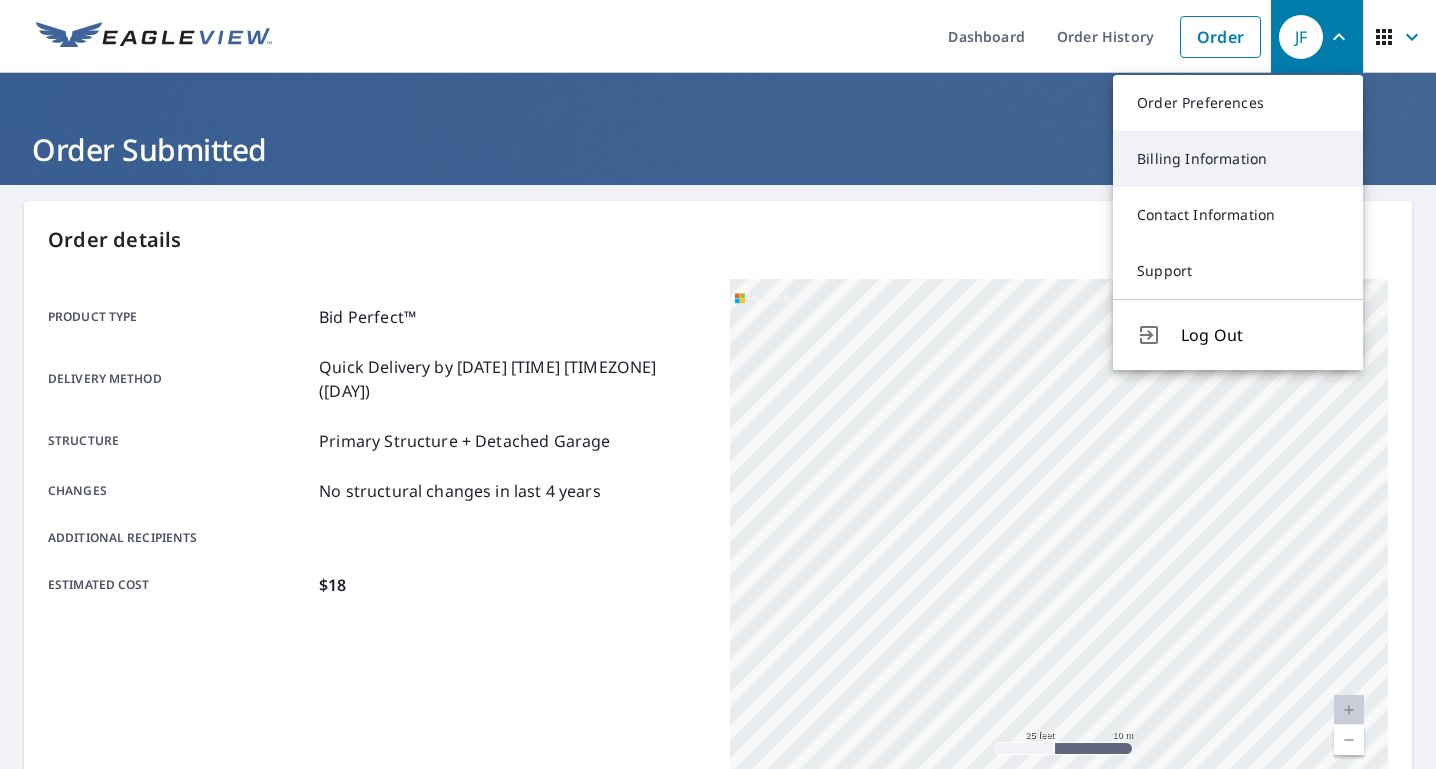 click on "Billing Information" at bounding box center [1238, 159] 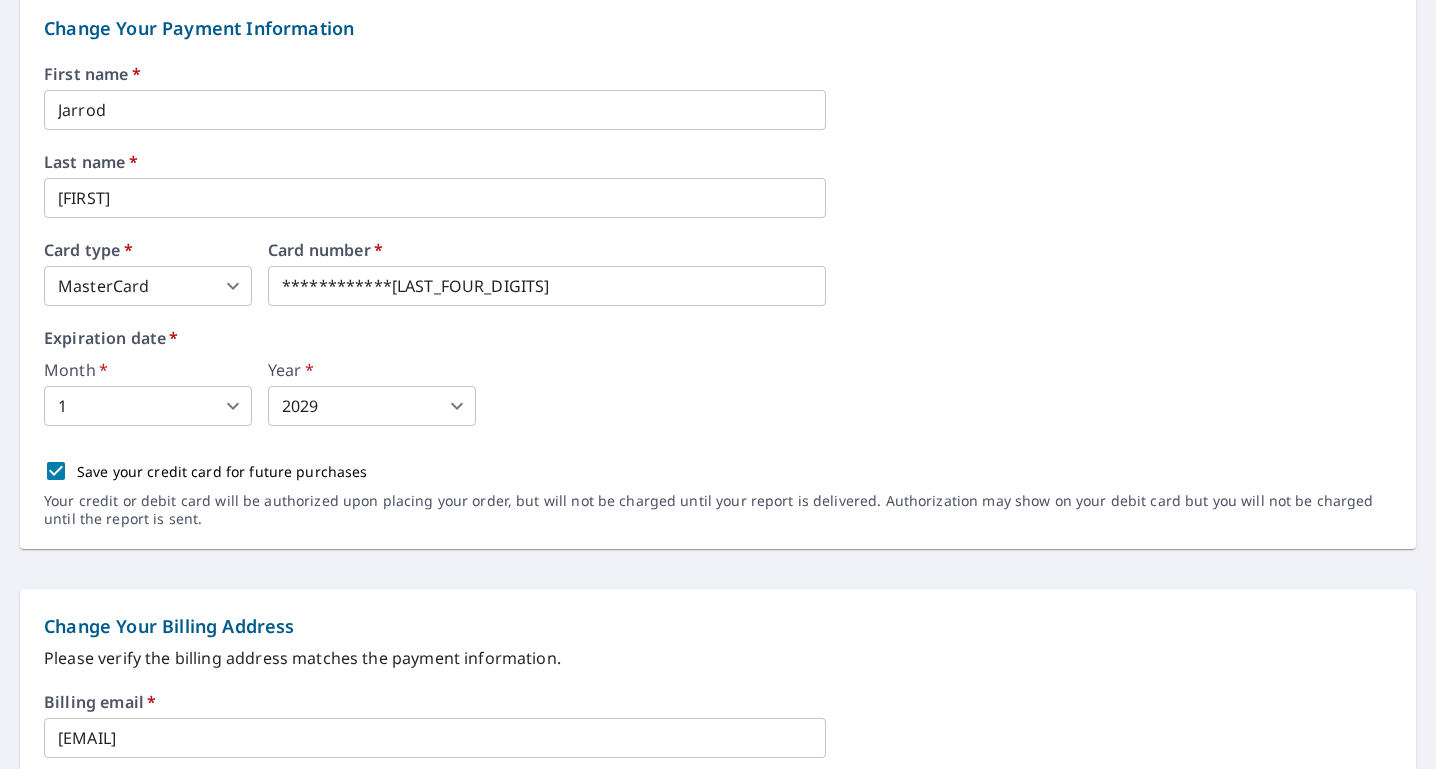 scroll, scrollTop: 0, scrollLeft: 0, axis: both 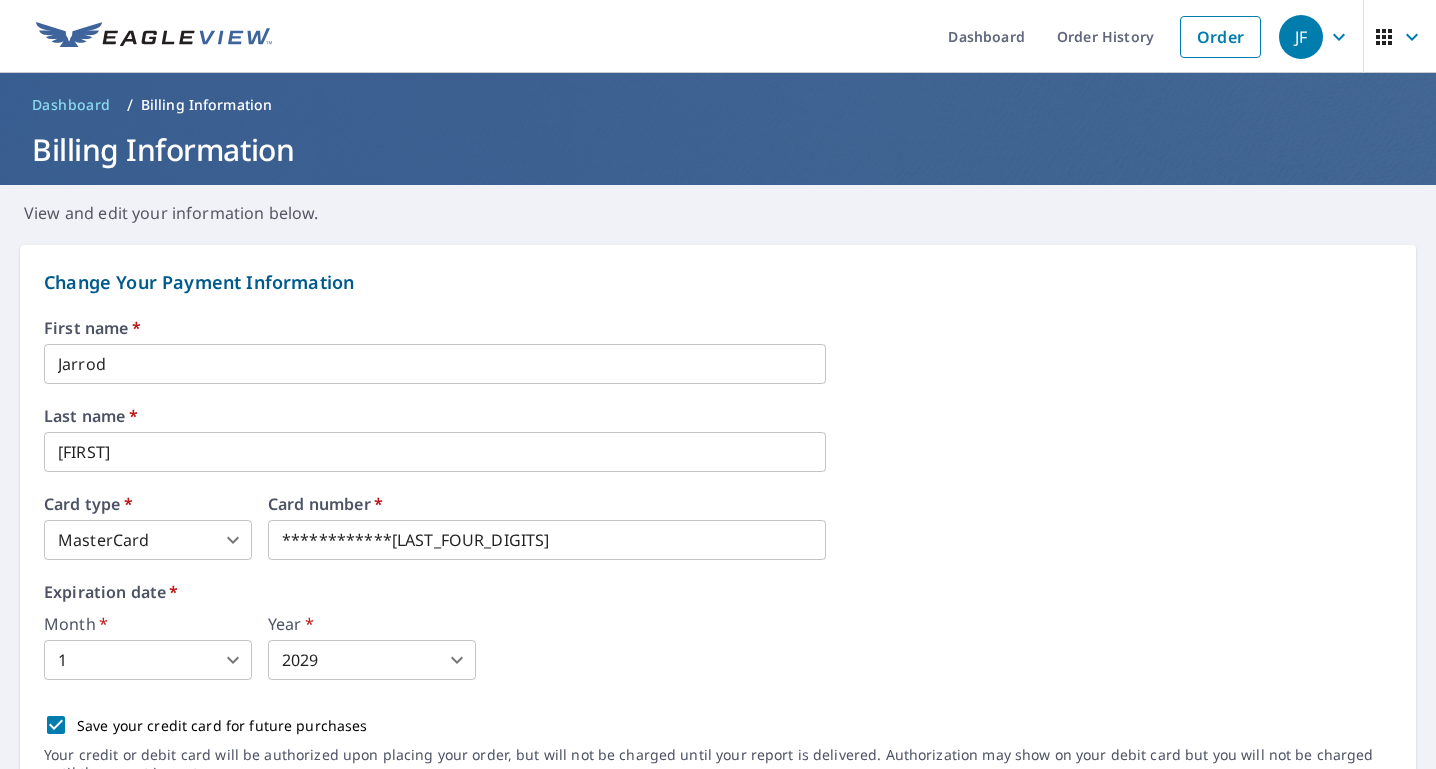 click 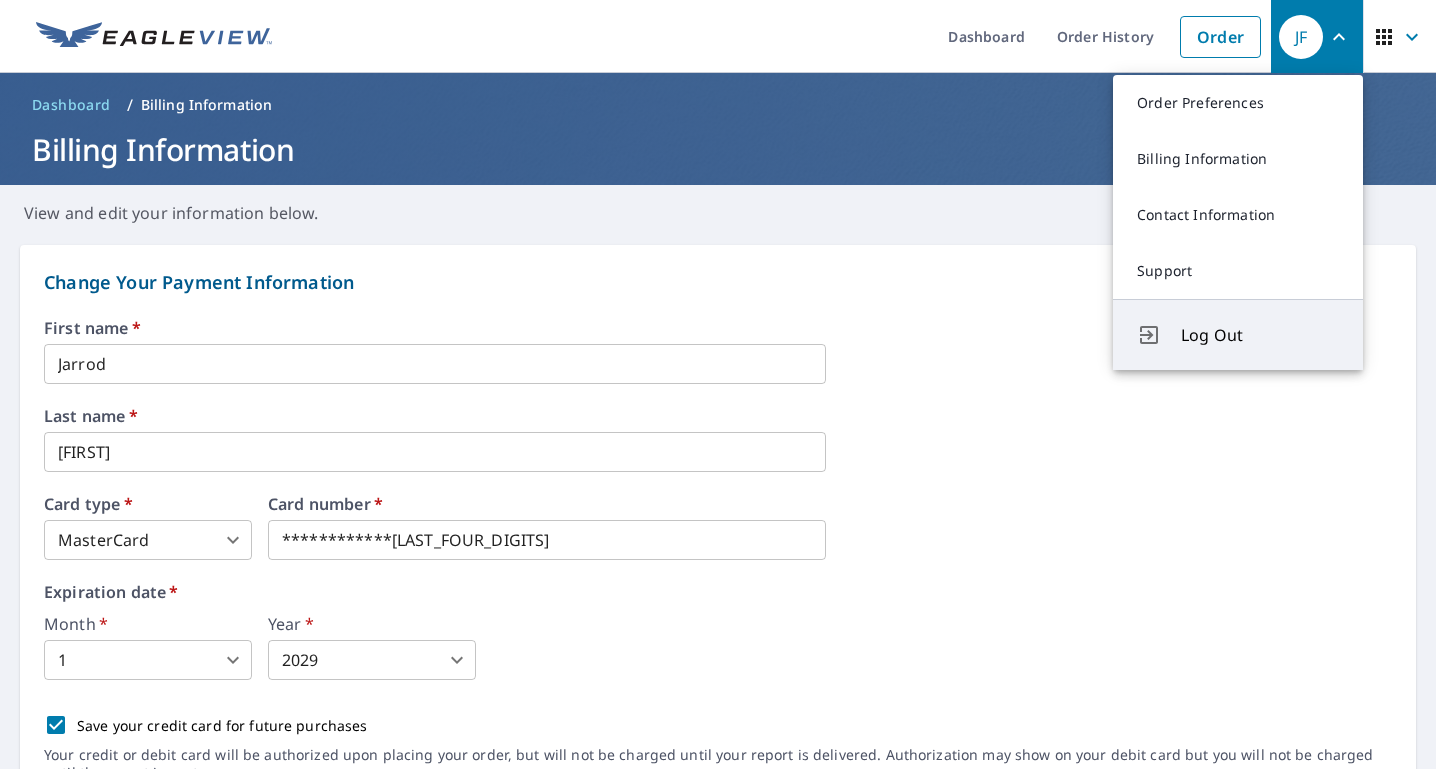 click on "Log Out" at bounding box center (1238, 334) 